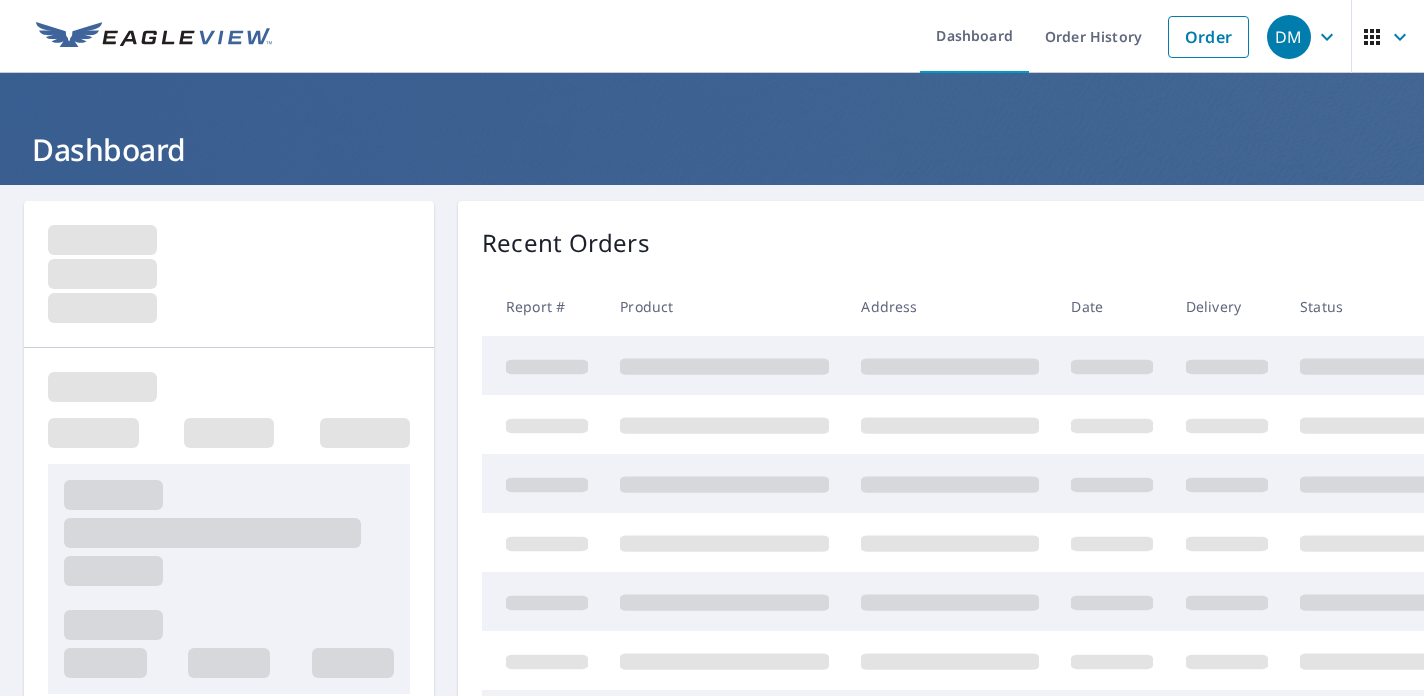 scroll, scrollTop: 0, scrollLeft: 0, axis: both 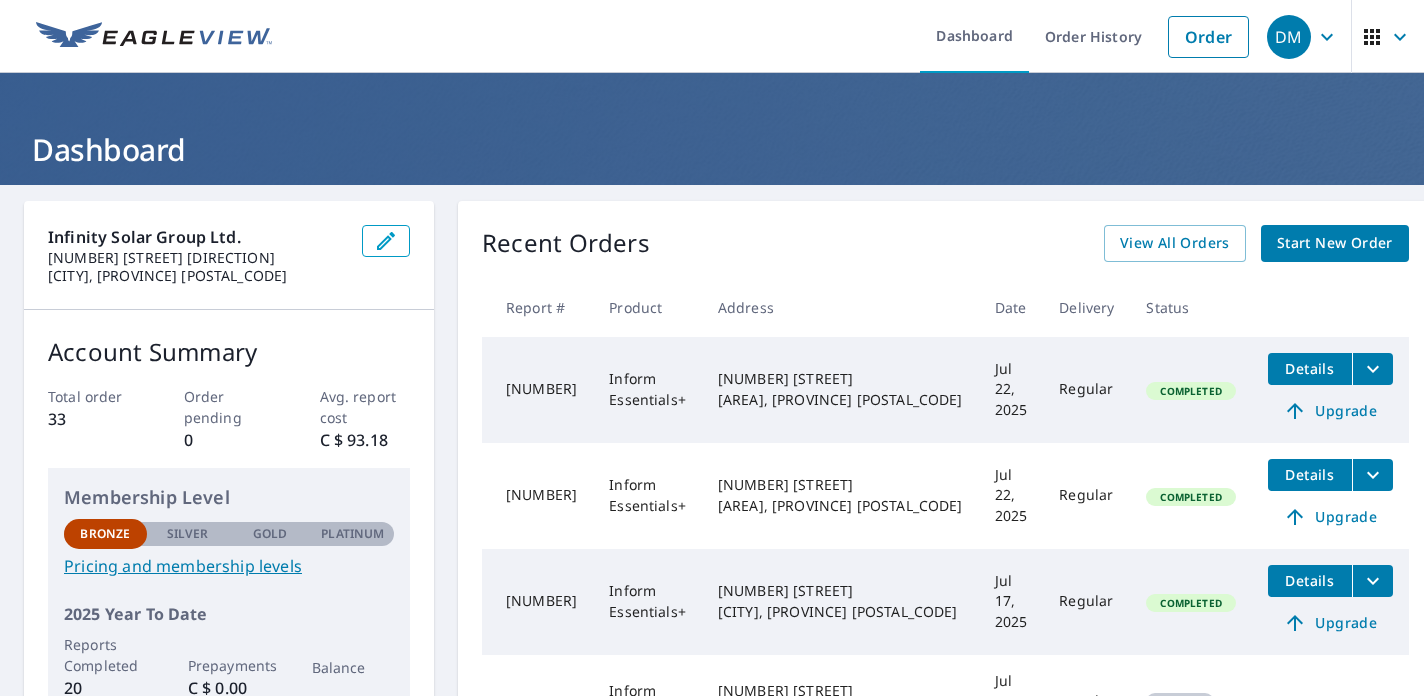 click on "Start New Order" at bounding box center [1335, 243] 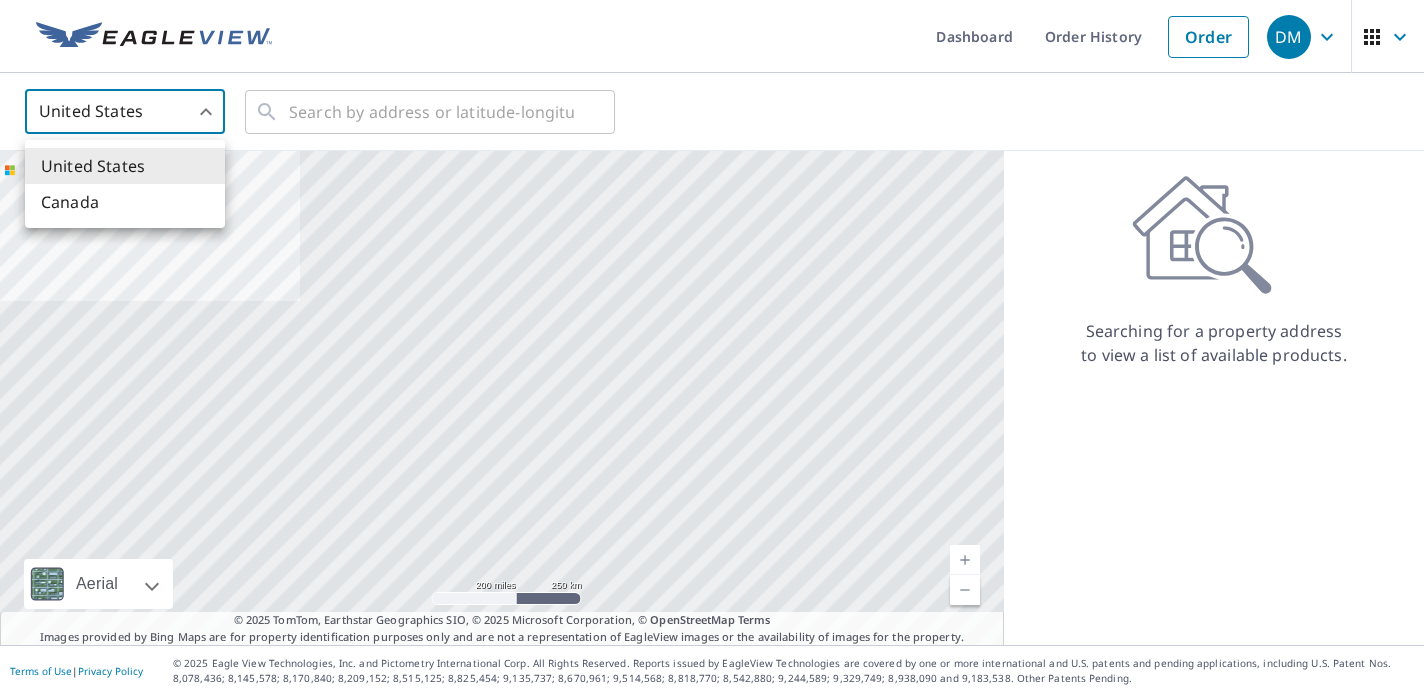 drag, startPoint x: 186, startPoint y: 116, endPoint x: 183, endPoint y: 138, distance: 22.203604 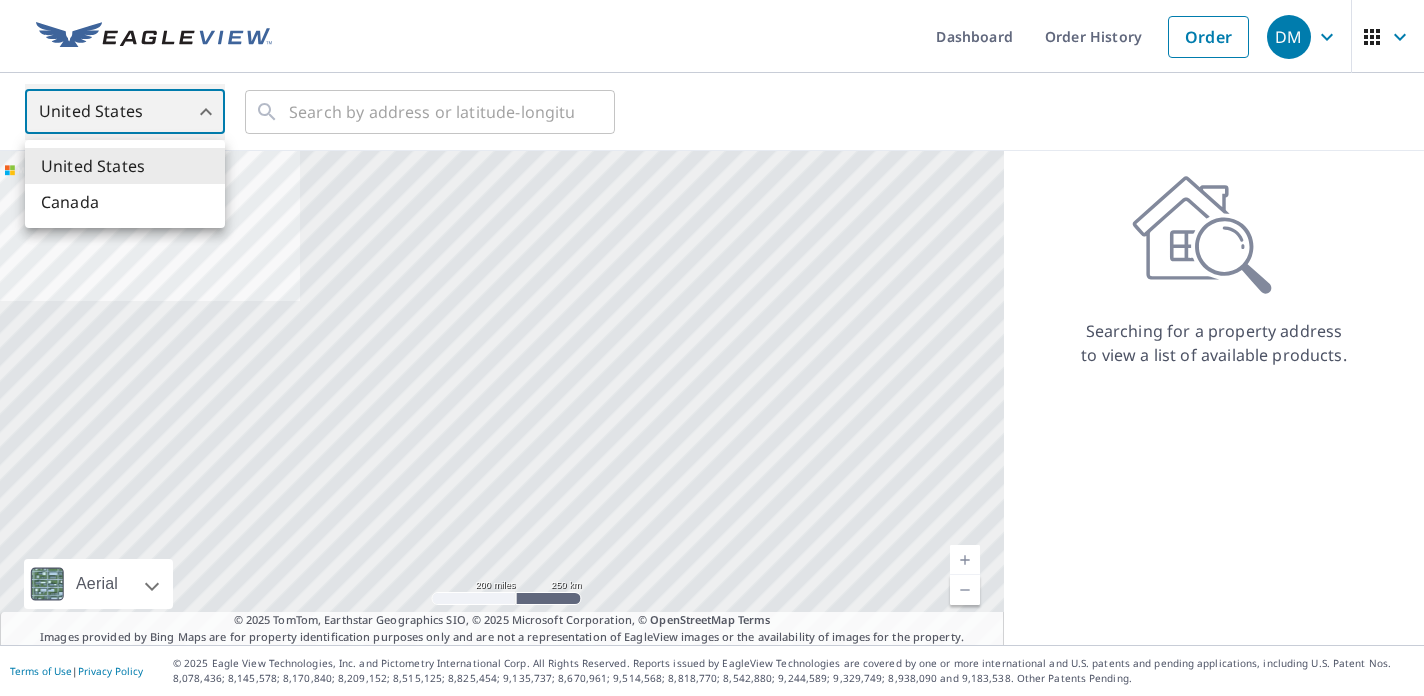 type on "CA" 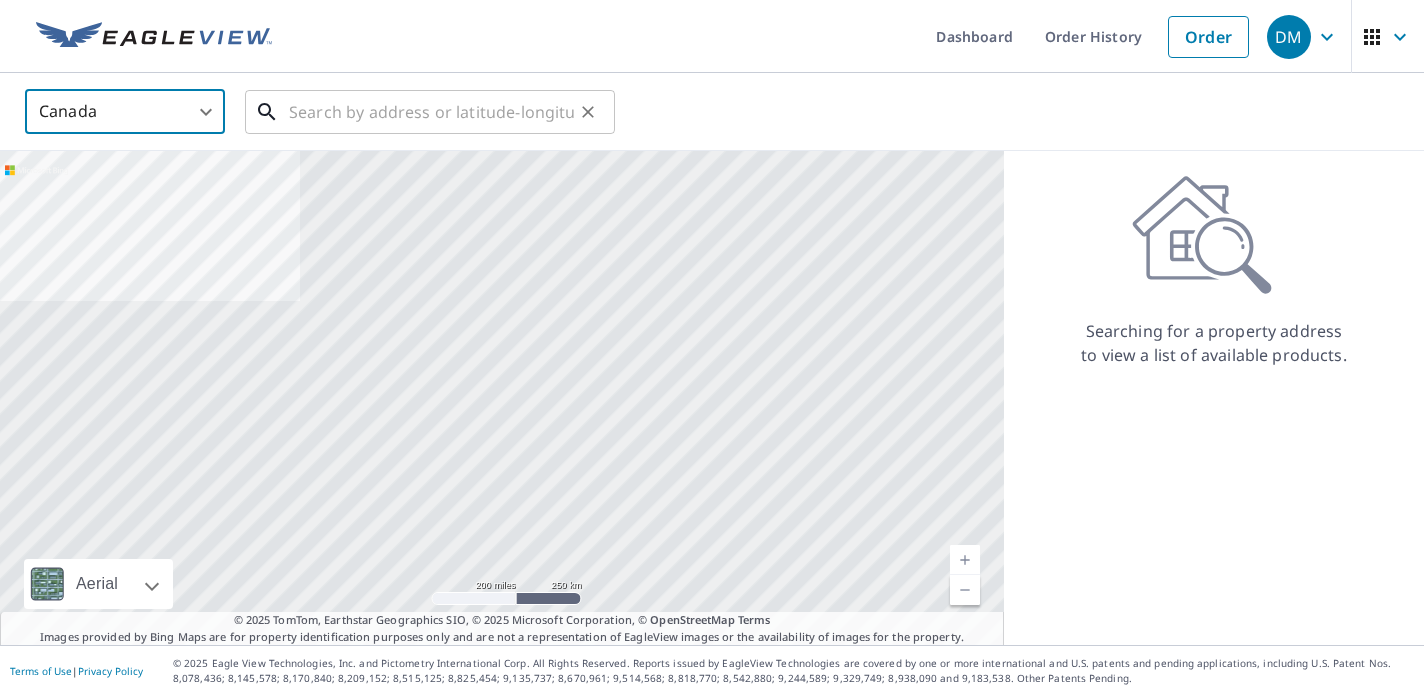 click at bounding box center [431, 112] 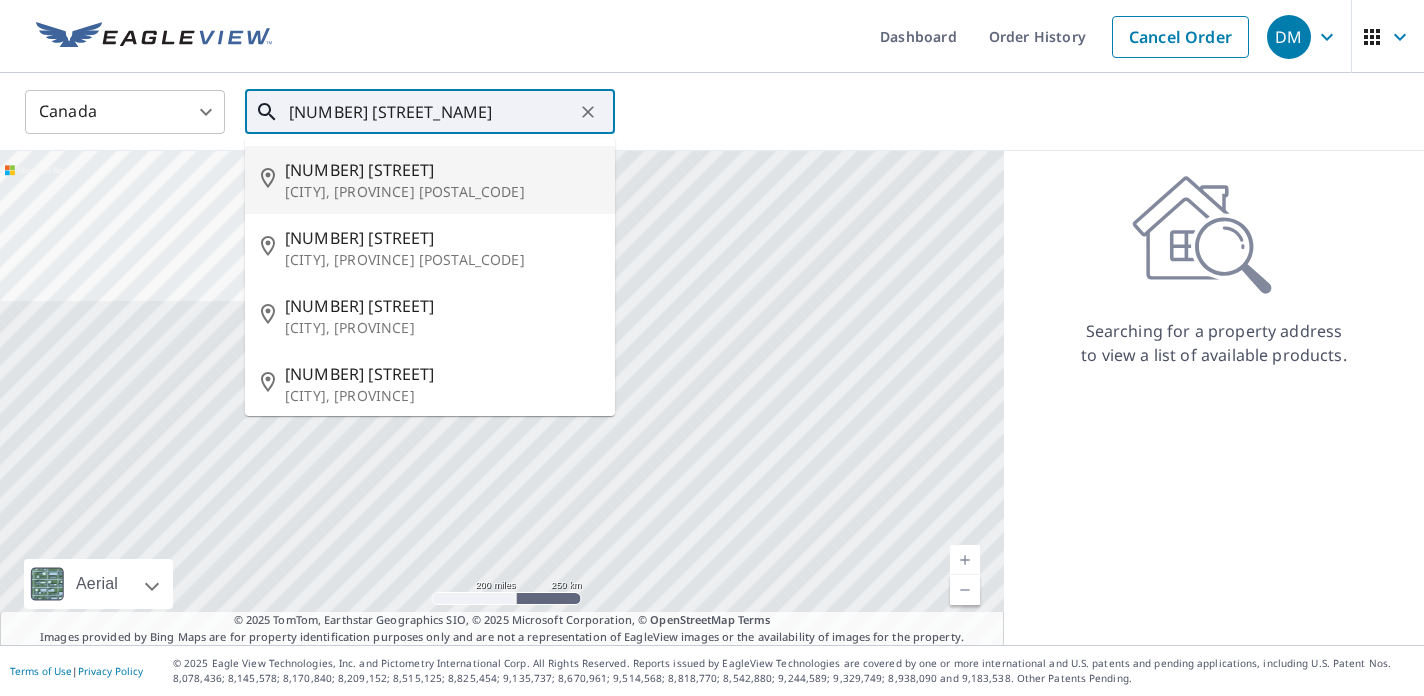 click on "[NUMBER] [STREET]" at bounding box center (442, 170) 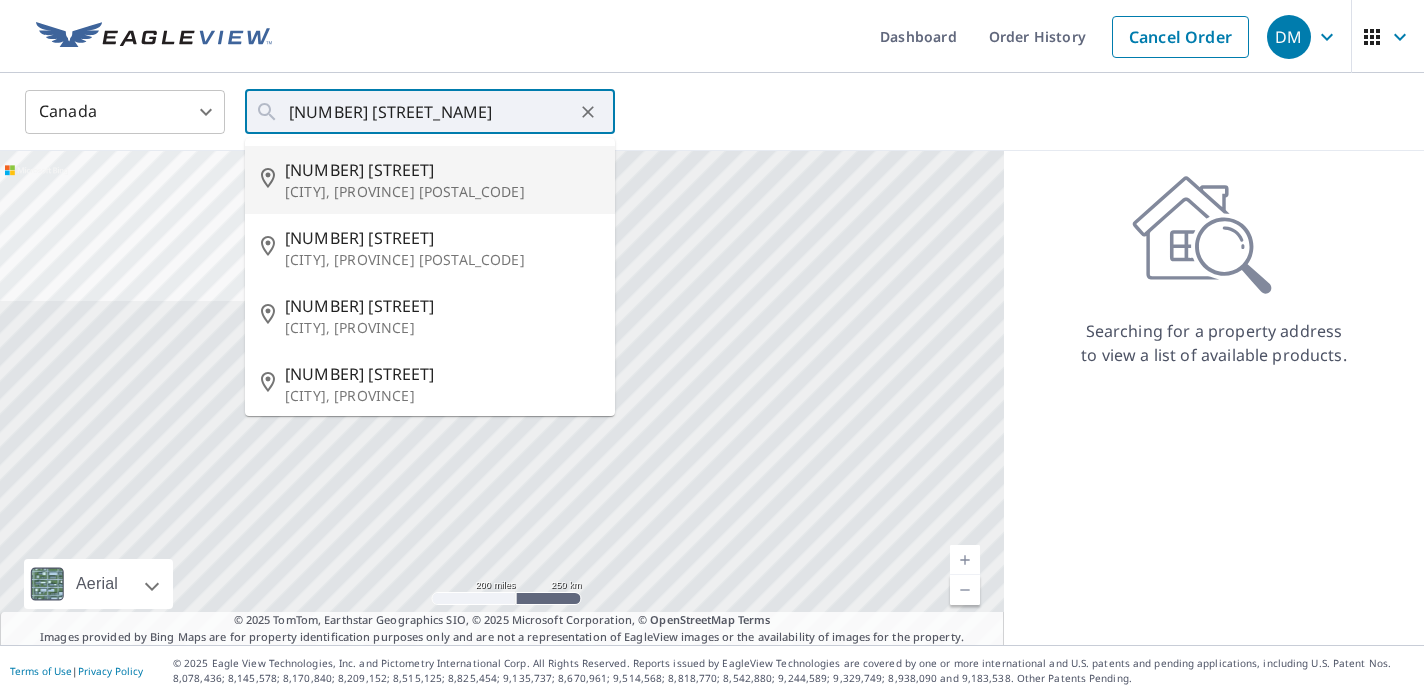 type on "[NUMBER] [STREET] [CITY], [PROVINCE] [POSTAL_CODE]" 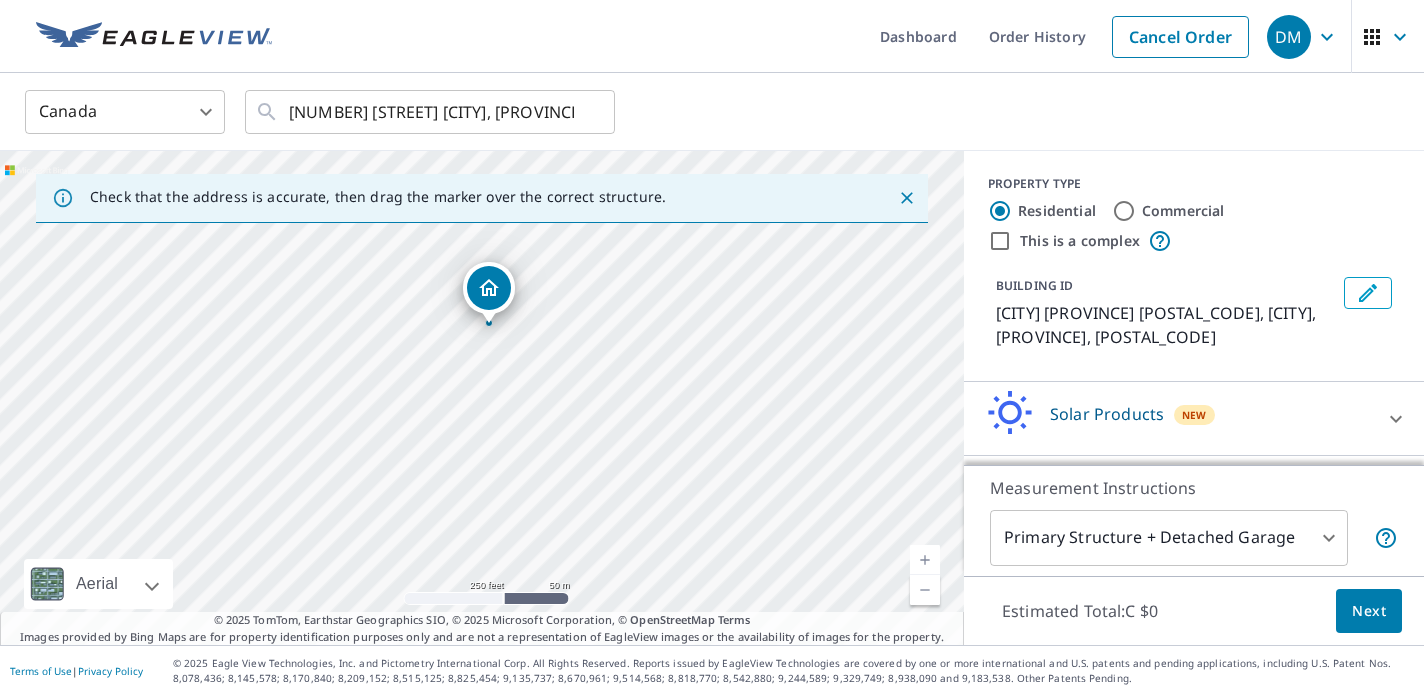 drag, startPoint x: 585, startPoint y: 422, endPoint x: 592, endPoint y: 351, distance: 71.34424 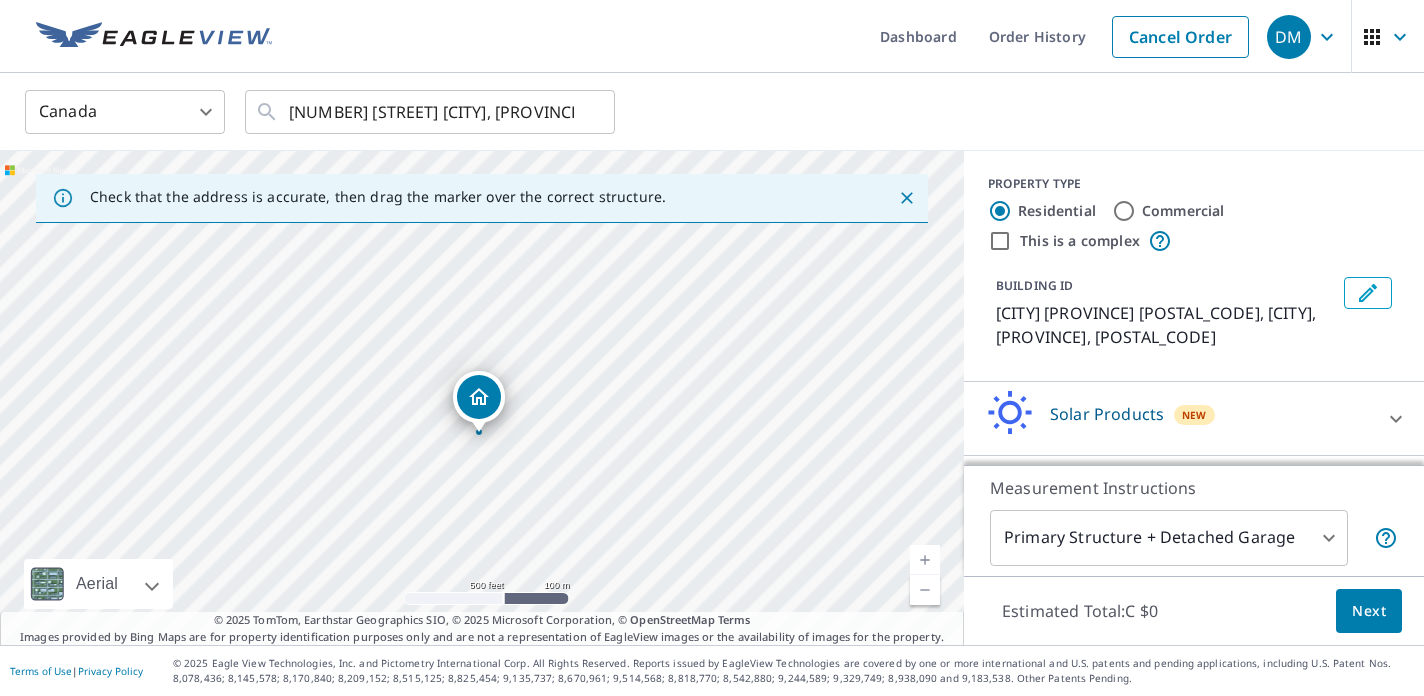 drag, startPoint x: 630, startPoint y: 336, endPoint x: 569, endPoint y: 432, distance: 113.74094 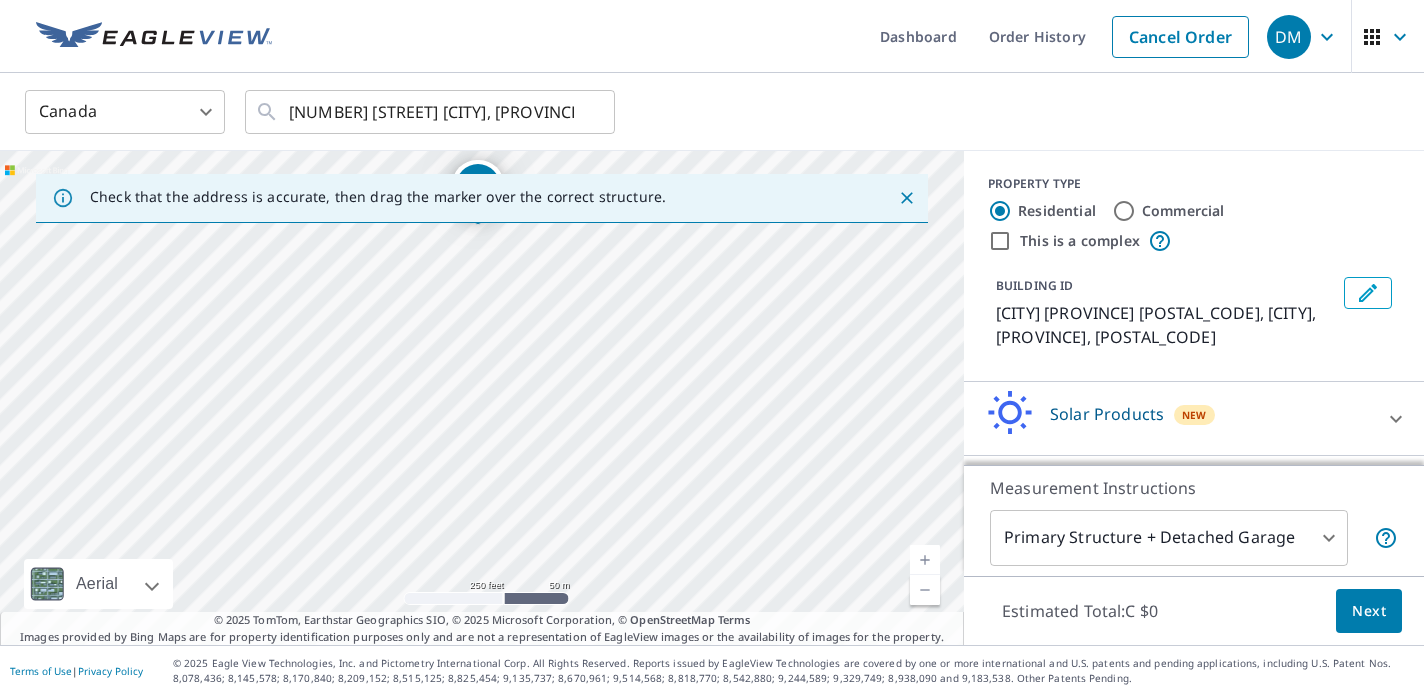 drag, startPoint x: 504, startPoint y: 495, endPoint x: 523, endPoint y: 364, distance: 132.3707 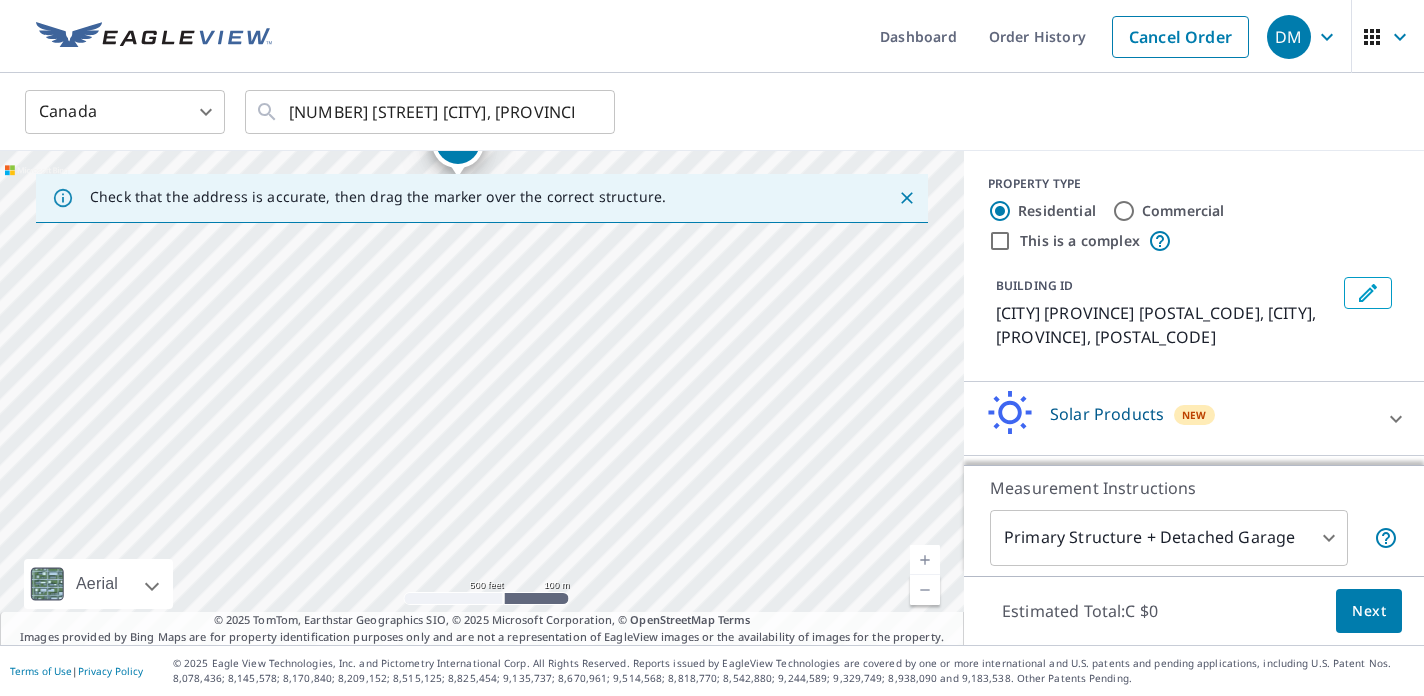 drag, startPoint x: 564, startPoint y: 498, endPoint x: 505, endPoint y: 351, distance: 158.39824 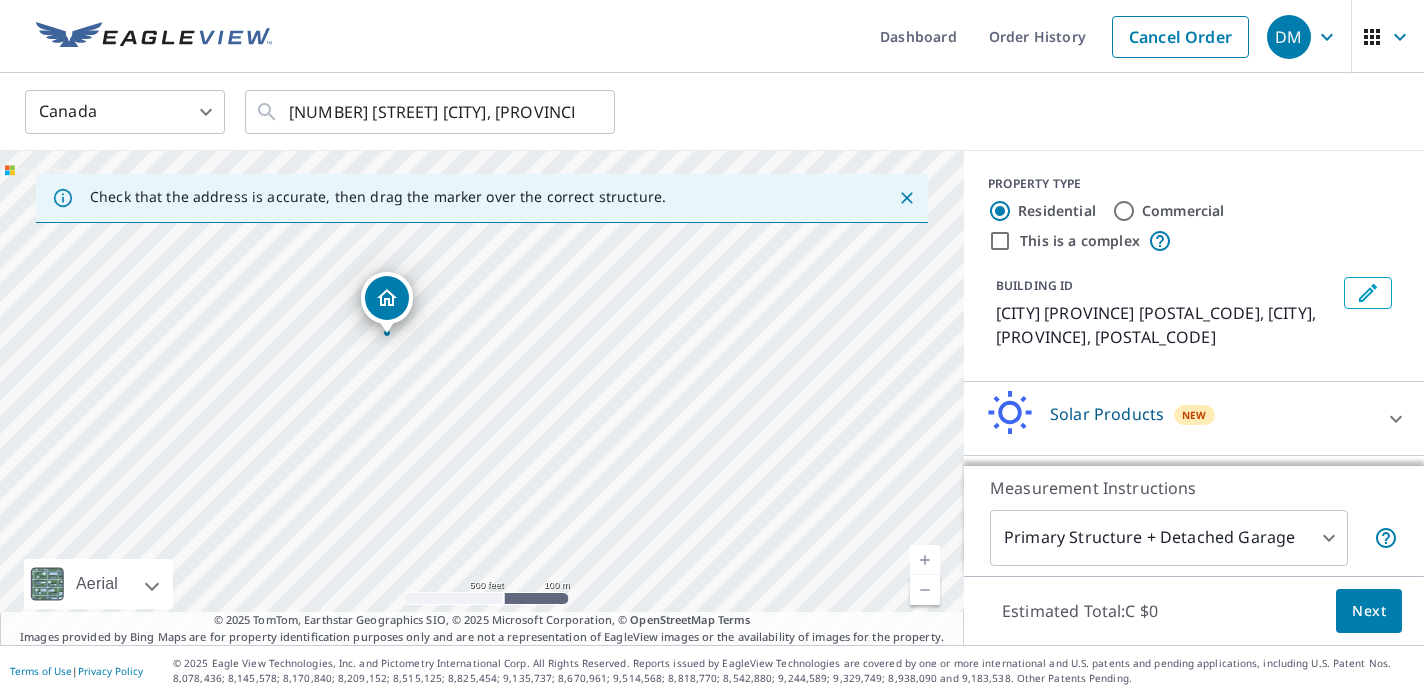 drag, startPoint x: 581, startPoint y: 393, endPoint x: 515, endPoint y: 527, distance: 149.37202 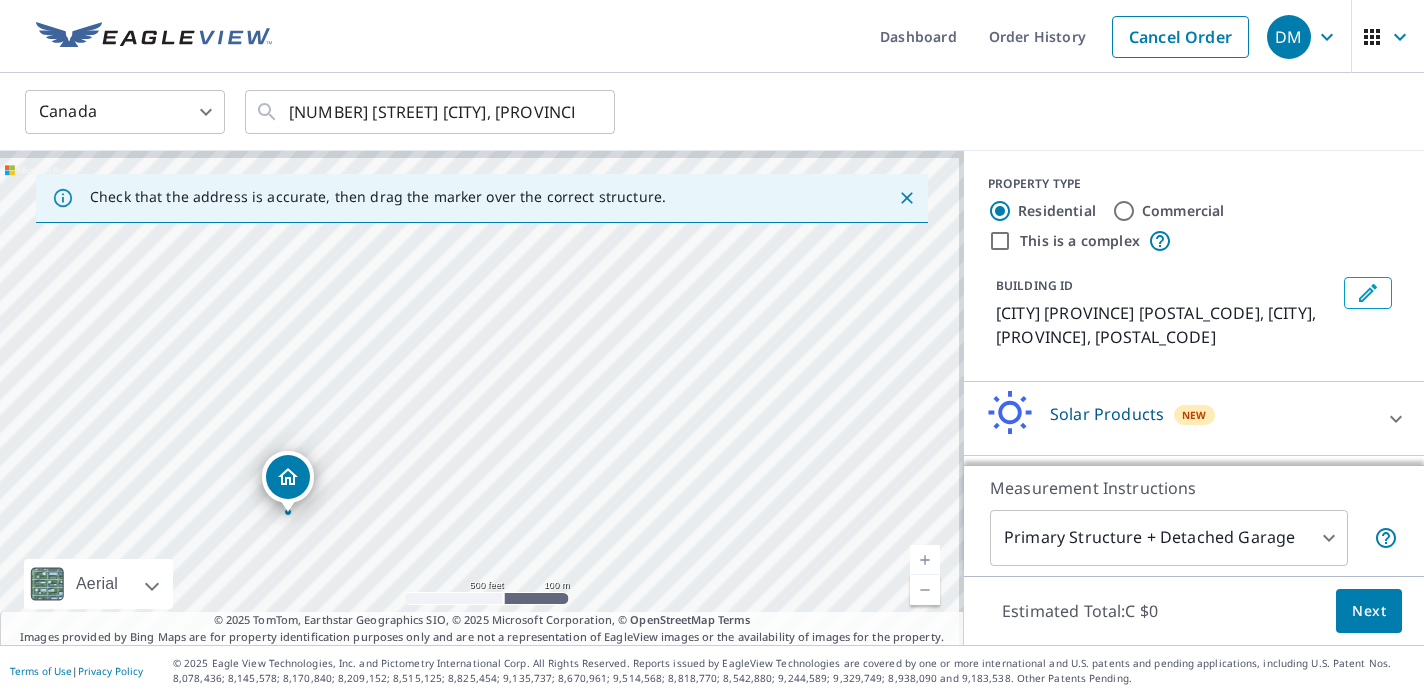 drag, startPoint x: 625, startPoint y: 386, endPoint x: 534, endPoint y: 542, distance: 180.60178 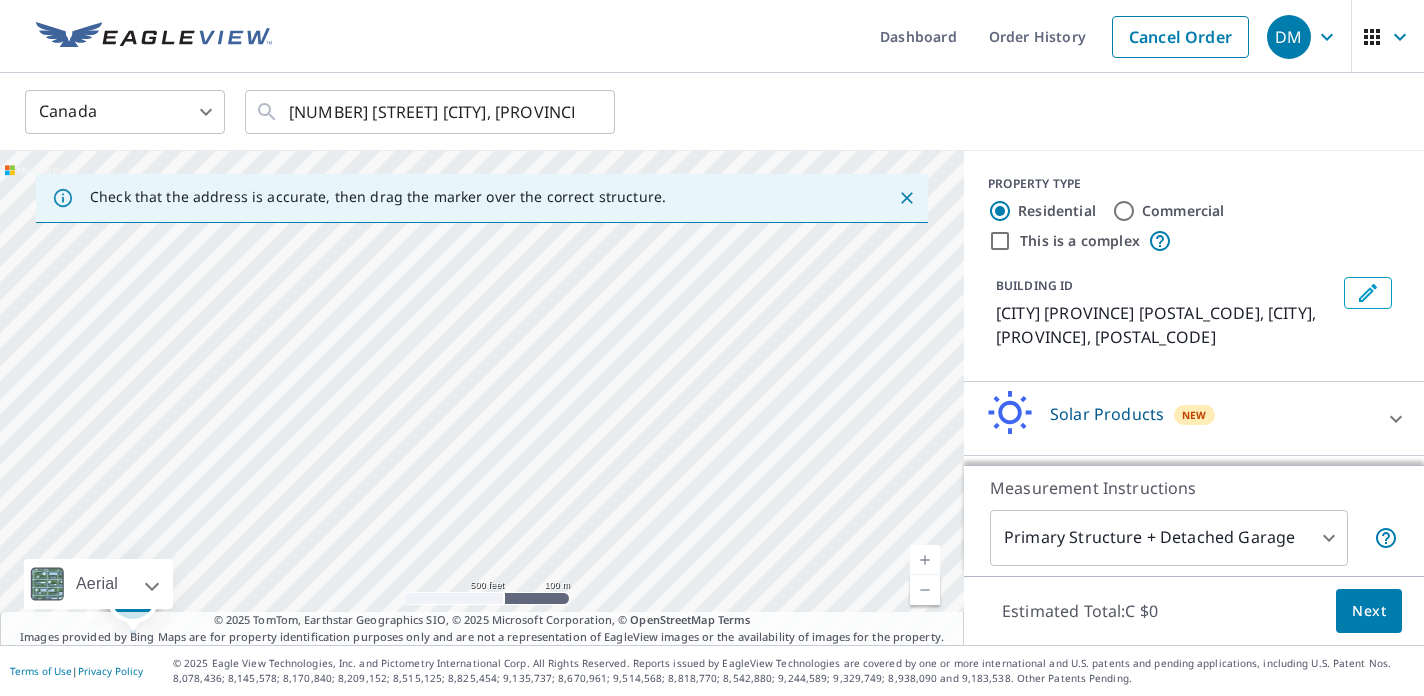 drag, startPoint x: 621, startPoint y: 386, endPoint x: 466, endPoint y: 506, distance: 196.02296 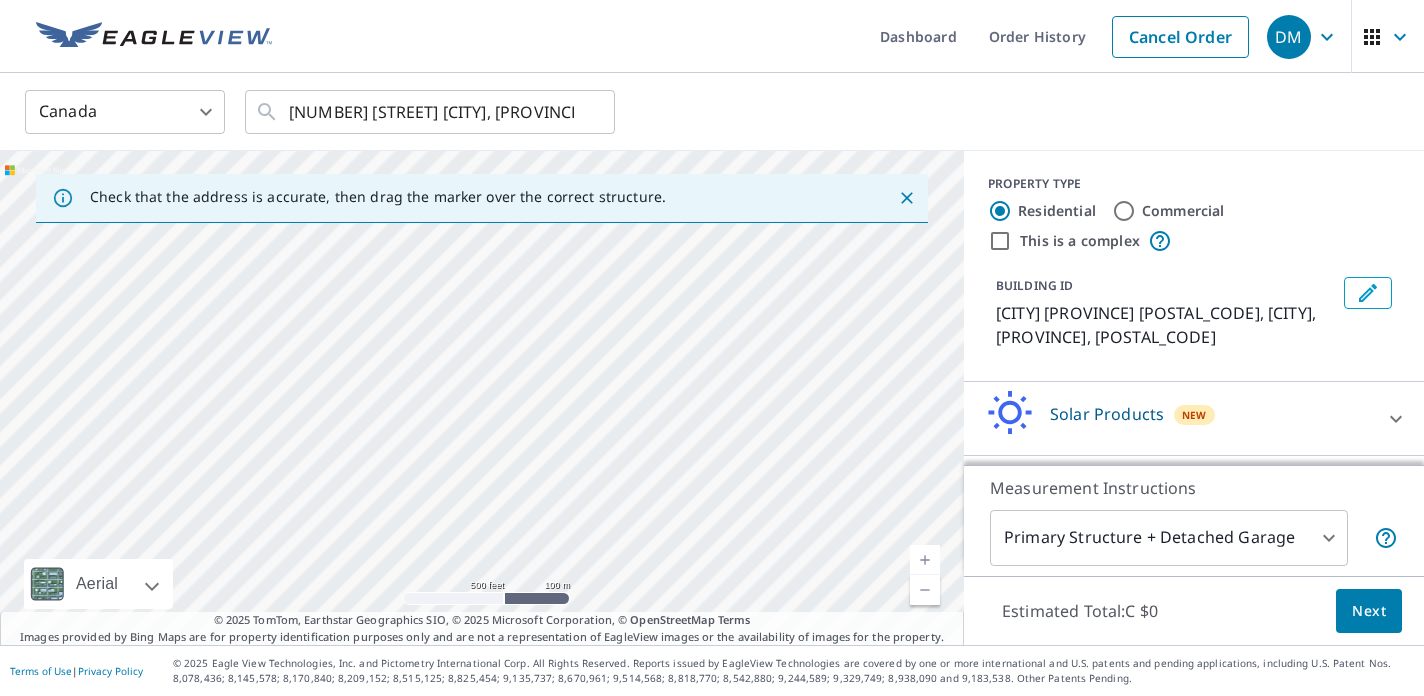 drag, startPoint x: 566, startPoint y: 419, endPoint x: 426, endPoint y: 558, distance: 197.28406 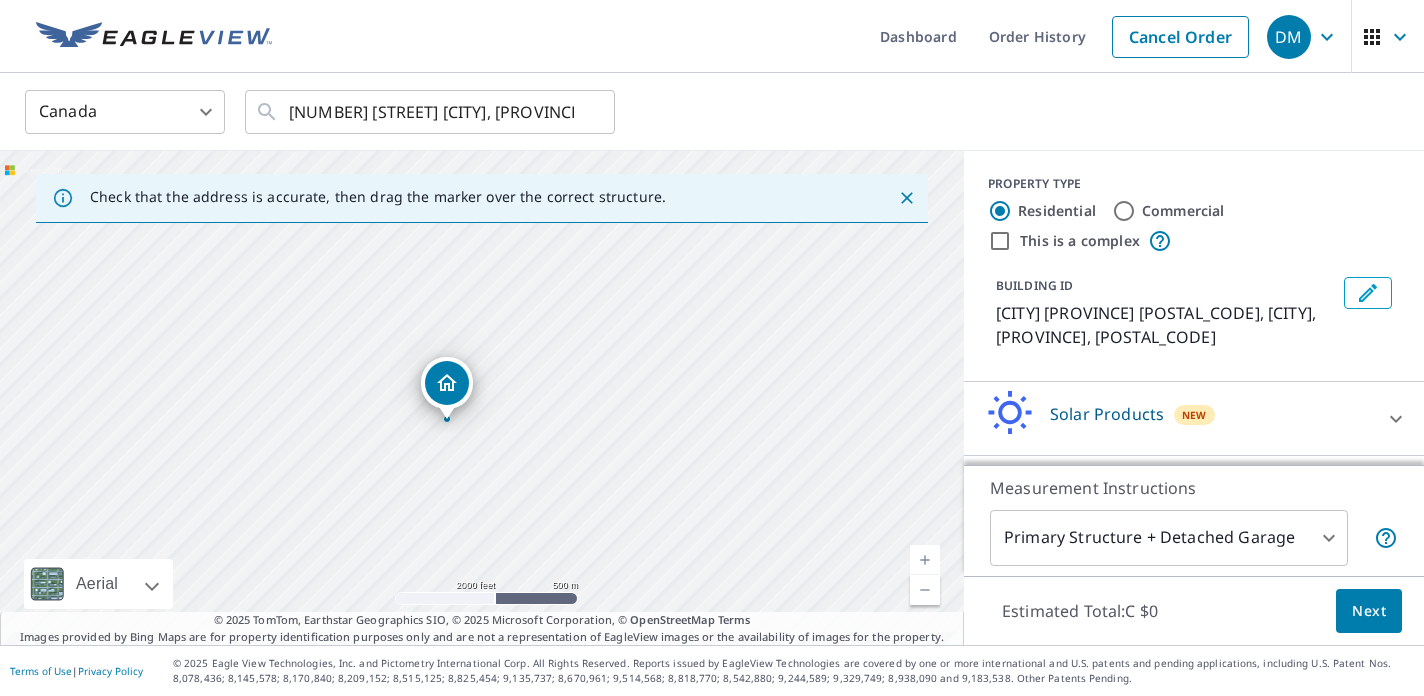 drag, startPoint x: 476, startPoint y: 493, endPoint x: 572, endPoint y: 365, distance: 160 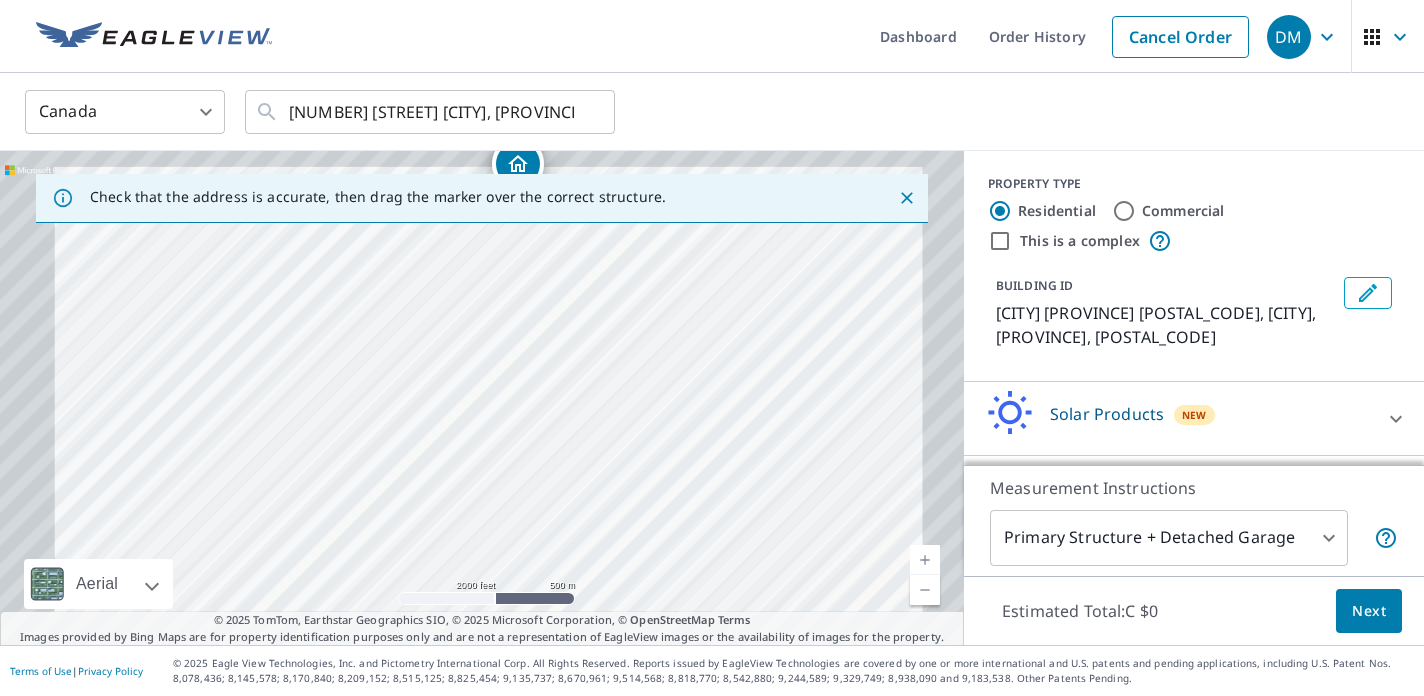 drag, startPoint x: 487, startPoint y: 510, endPoint x: 548, endPoint y: 310, distance: 209.09567 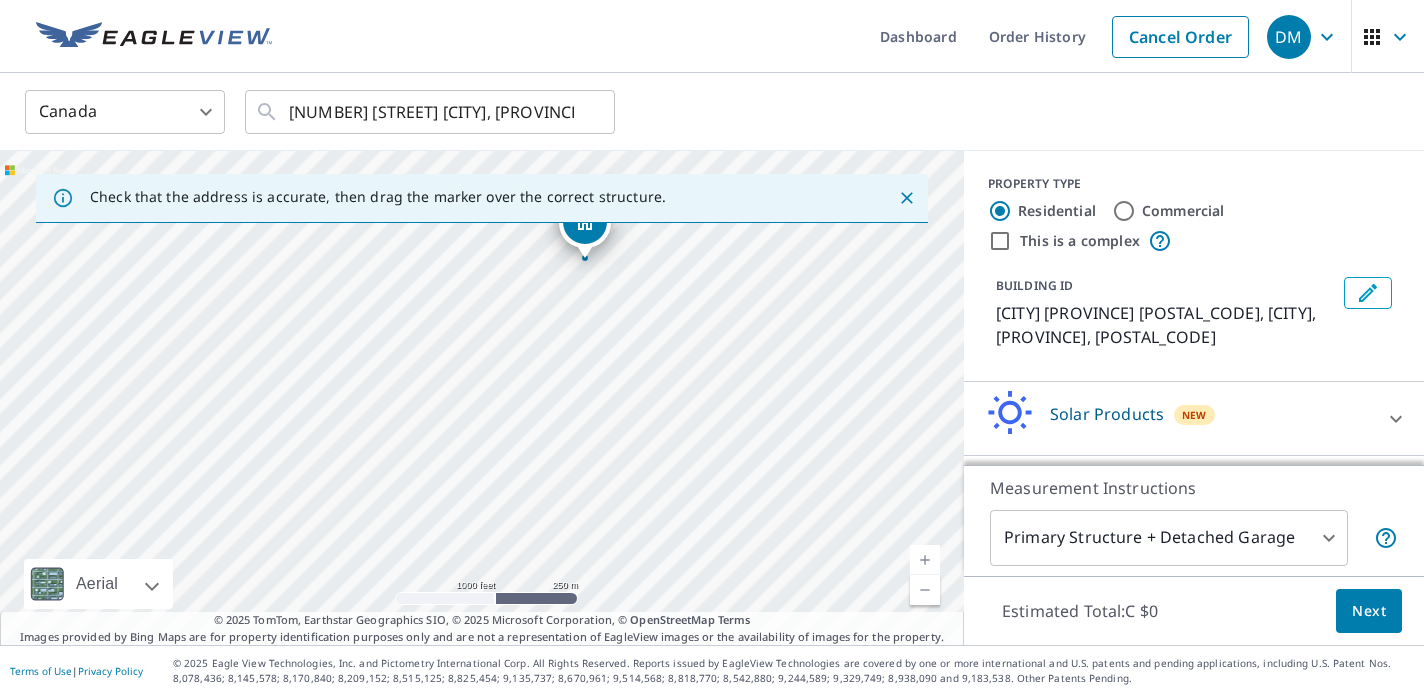 drag, startPoint x: 465, startPoint y: 356, endPoint x: 567, endPoint y: 455, distance: 142.14429 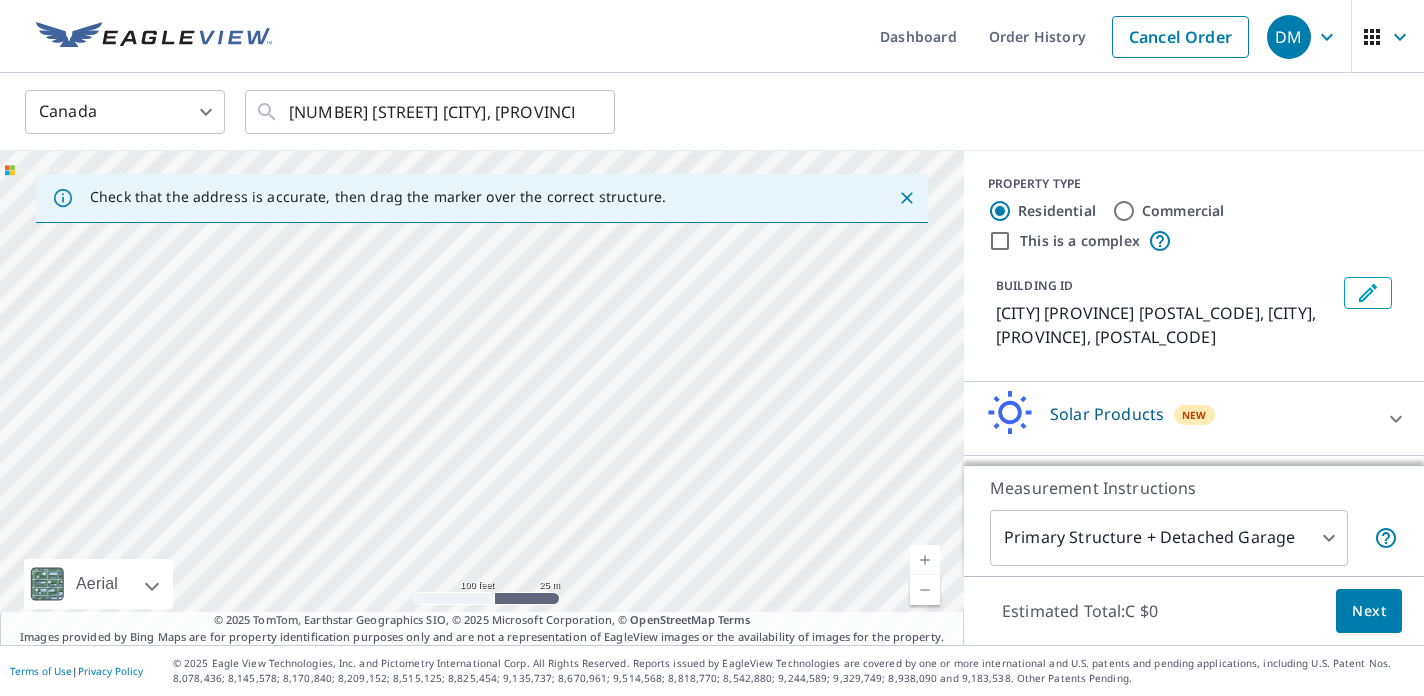 drag, startPoint x: 523, startPoint y: 408, endPoint x: 585, endPoint y: 226, distance: 192.27065 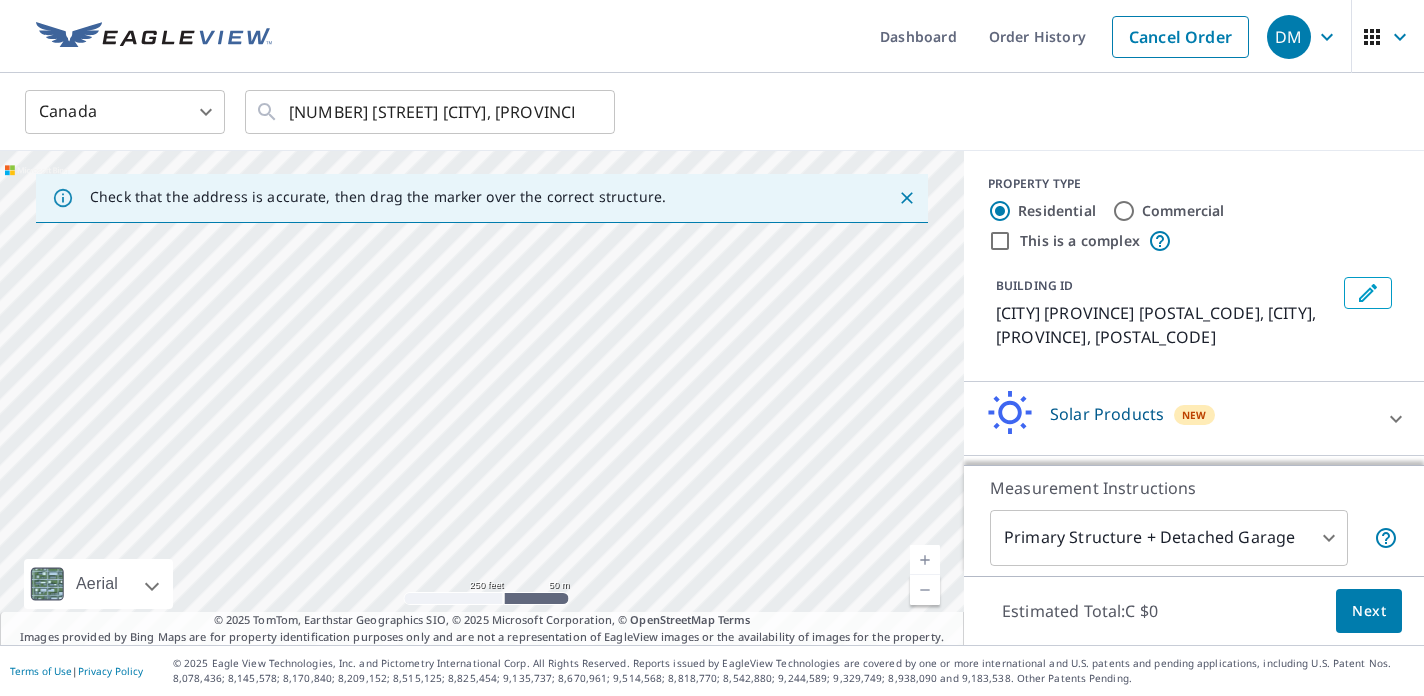 drag, startPoint x: 658, startPoint y: 540, endPoint x: 556, endPoint y: 378, distance: 191.43668 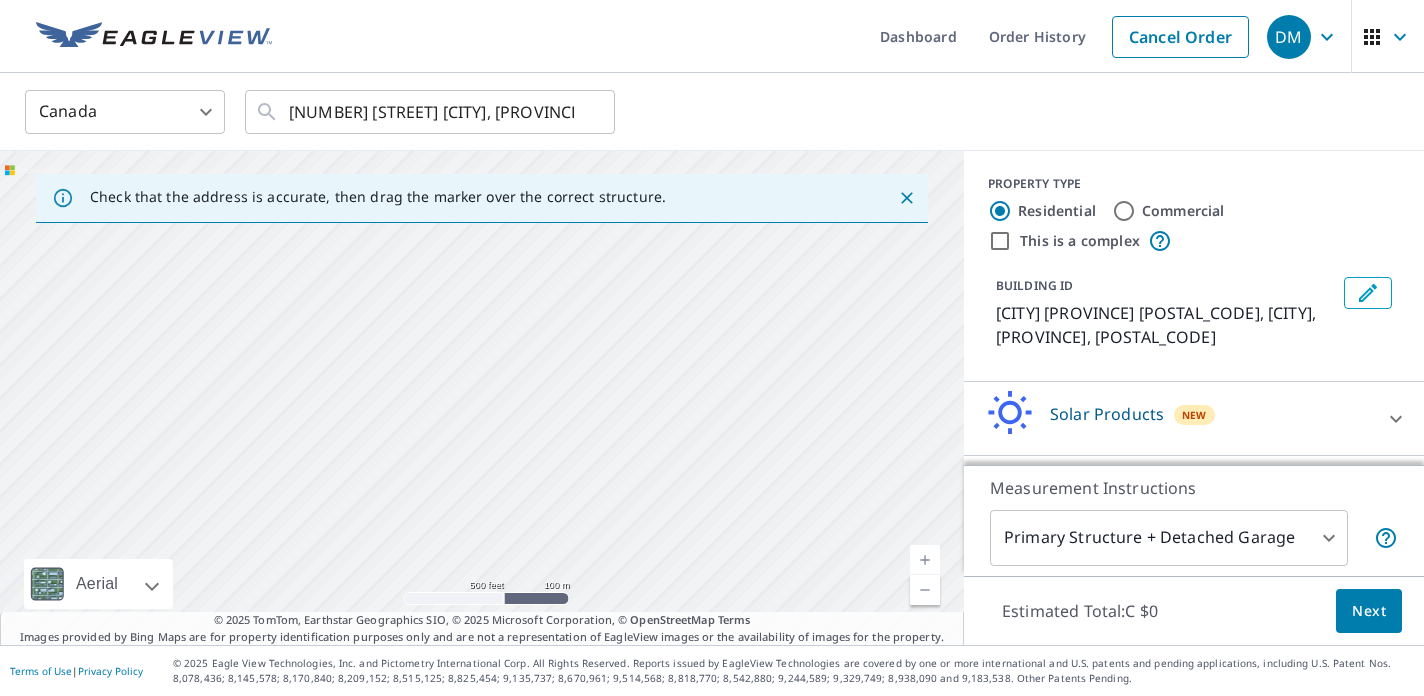 drag, startPoint x: 470, startPoint y: 473, endPoint x: 529, endPoint y: 308, distance: 175.23128 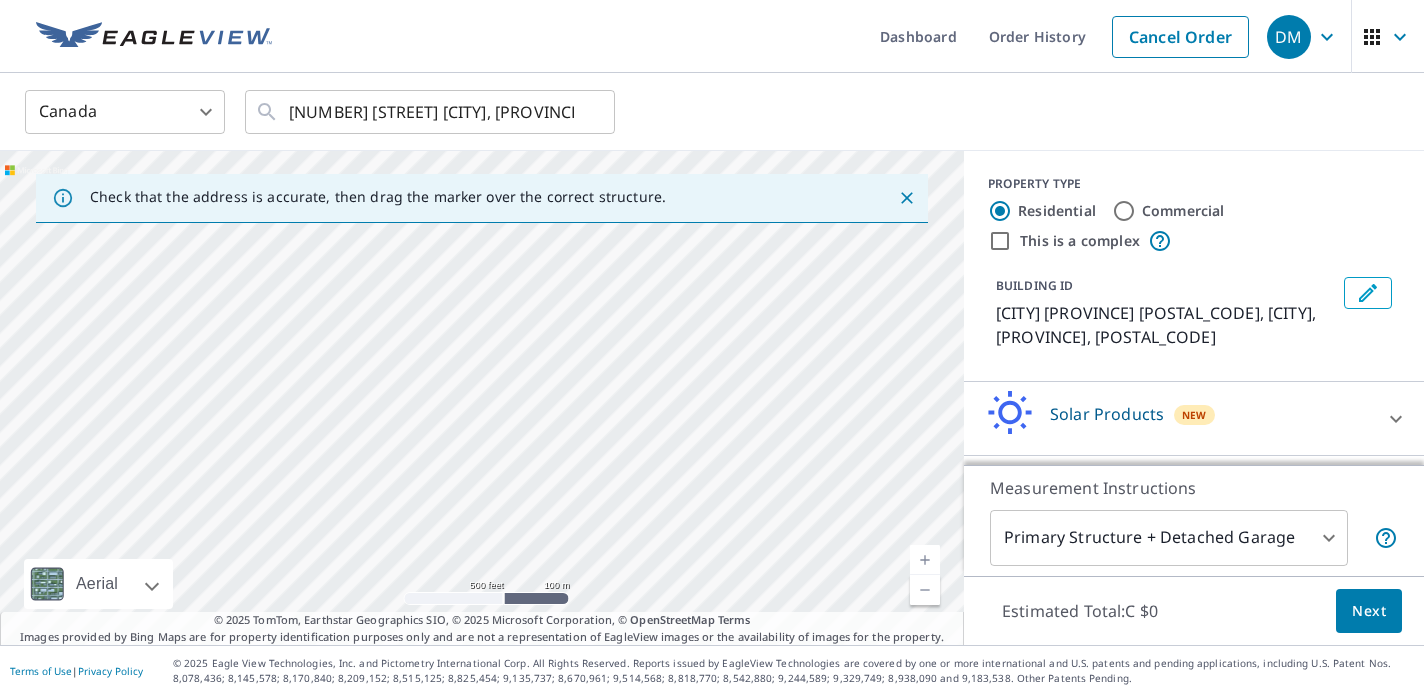 drag, startPoint x: 499, startPoint y: 429, endPoint x: 622, endPoint y: 258, distance: 210.64188 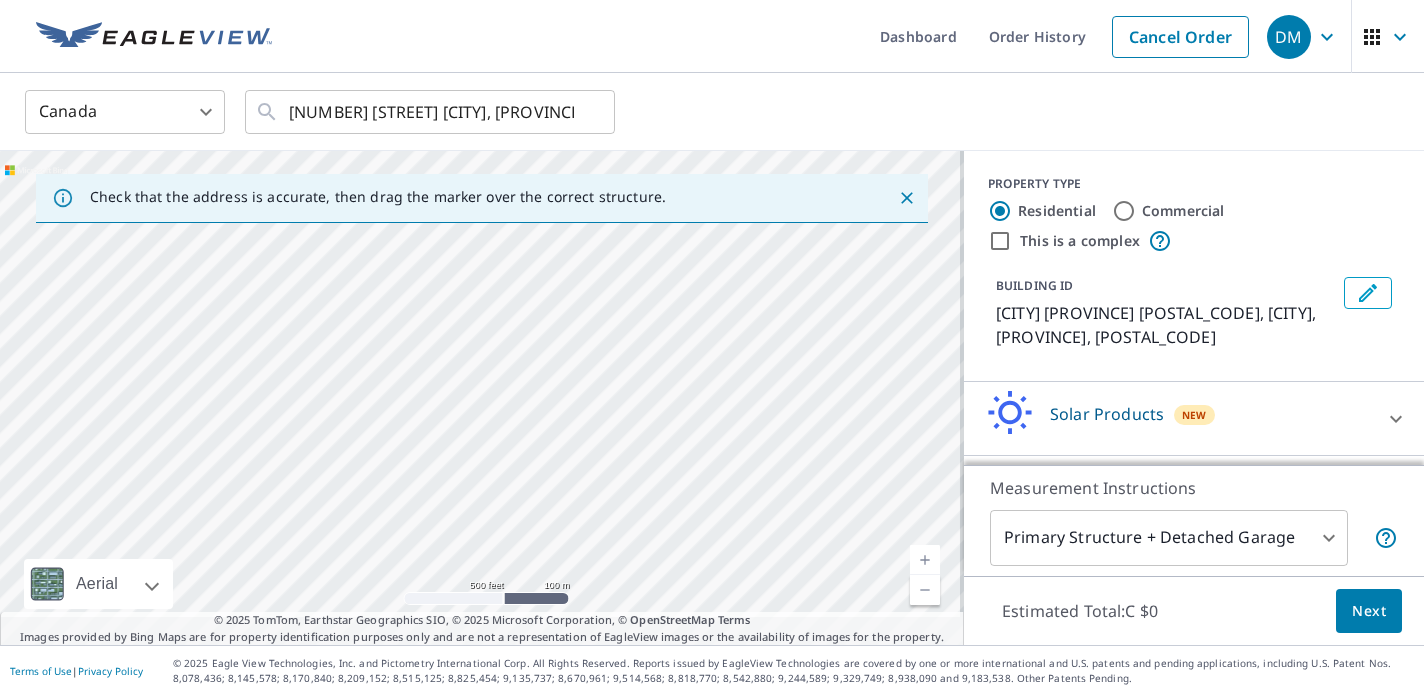 drag, startPoint x: 635, startPoint y: 366, endPoint x: 592, endPoint y: 273, distance: 102.45975 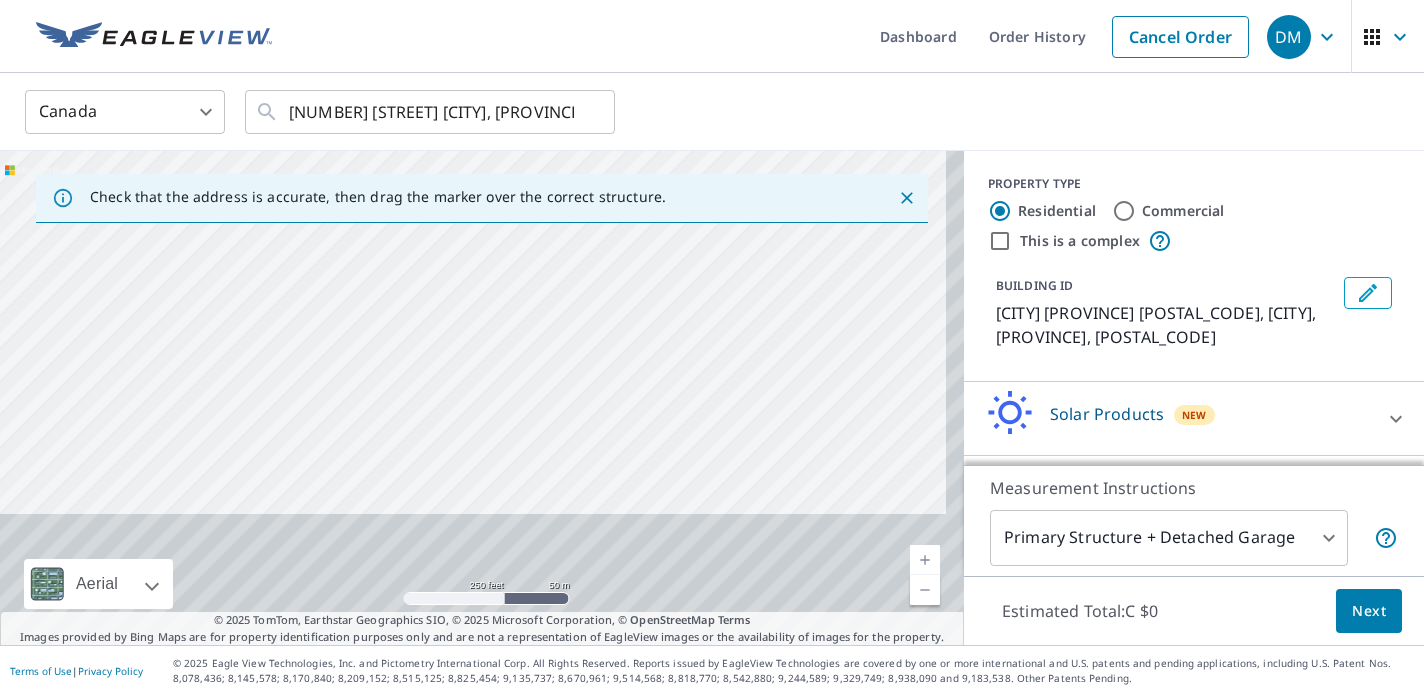 drag, startPoint x: 608, startPoint y: 463, endPoint x: 584, endPoint y: 272, distance: 192.50195 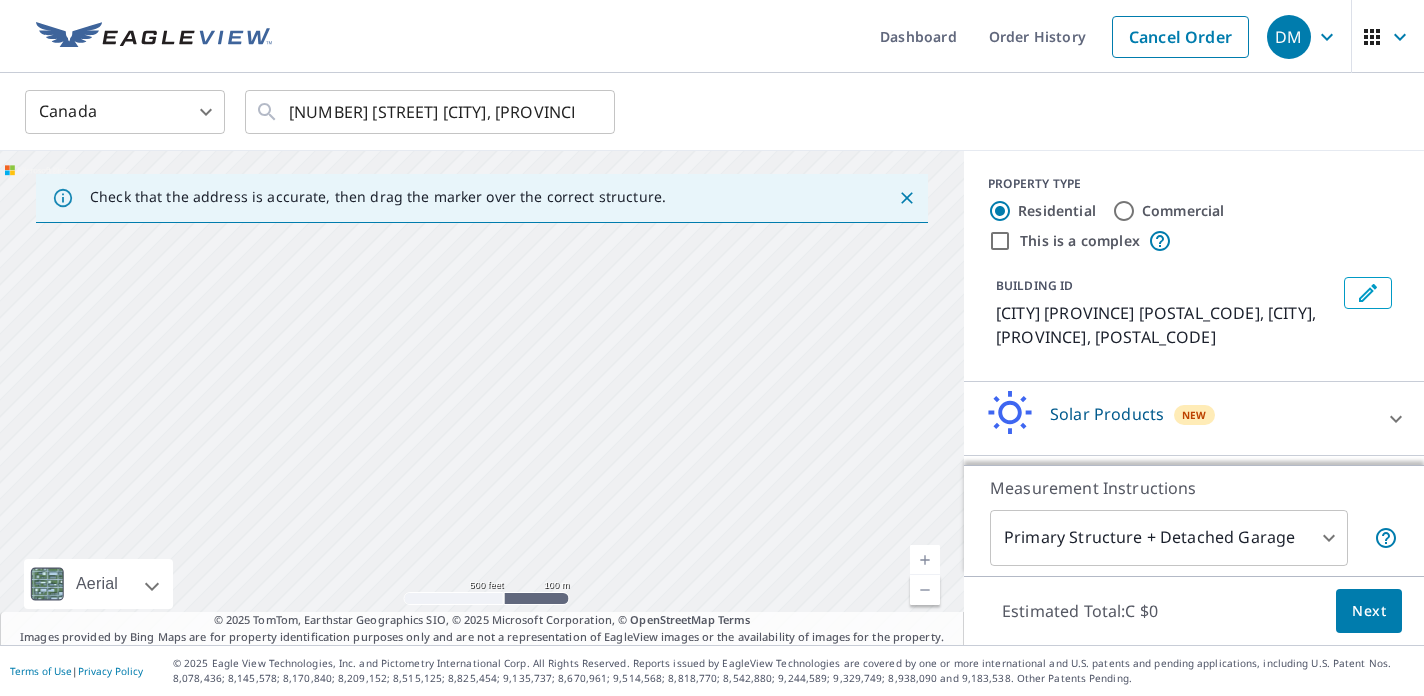 drag, startPoint x: 610, startPoint y: 481, endPoint x: 600, endPoint y: 313, distance: 168.29736 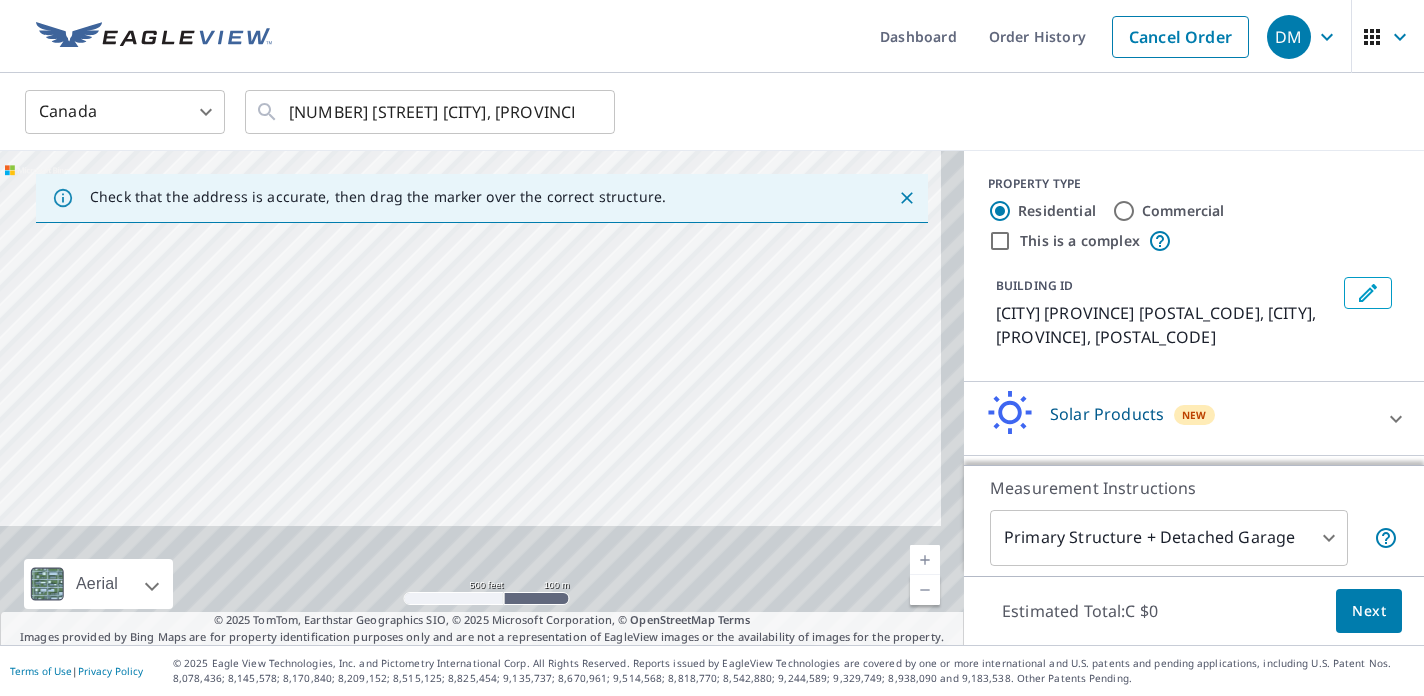drag, startPoint x: 615, startPoint y: 374, endPoint x: 603, endPoint y: 319, distance: 56.293873 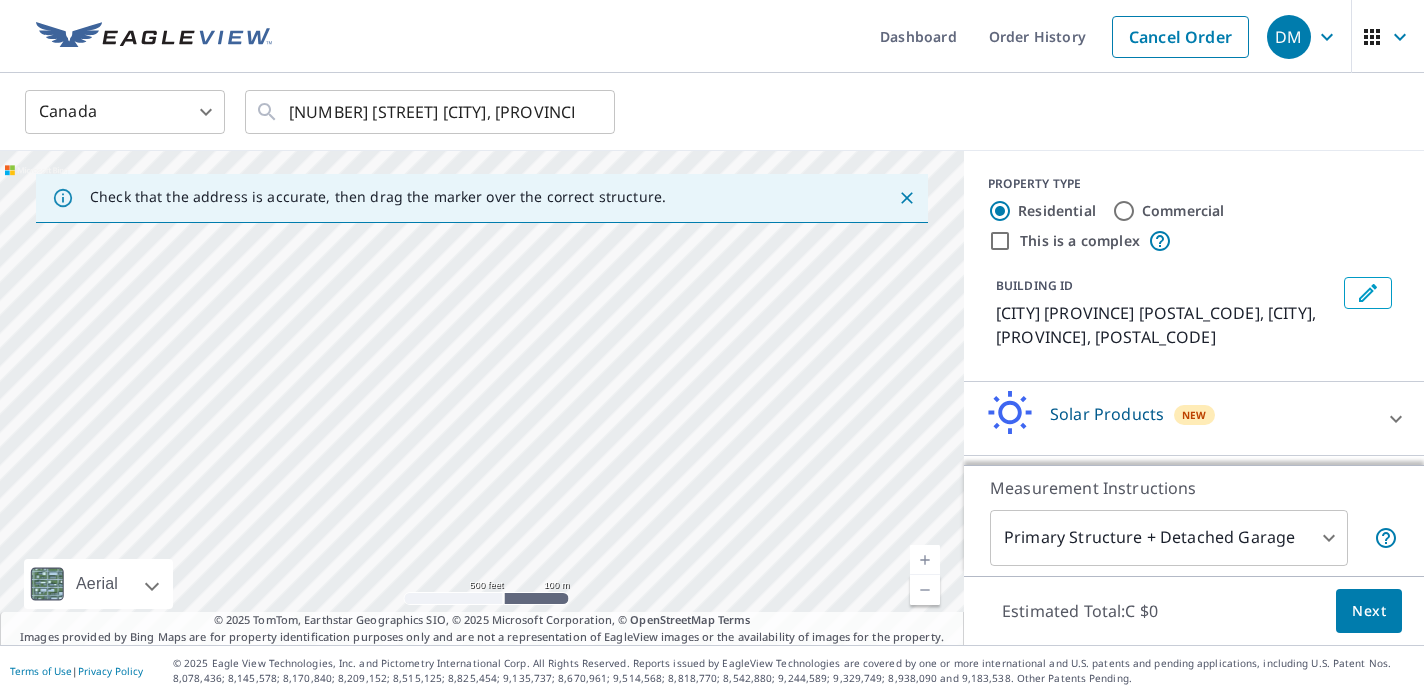 drag, startPoint x: 377, startPoint y: 411, endPoint x: 680, endPoint y: 410, distance: 303.00165 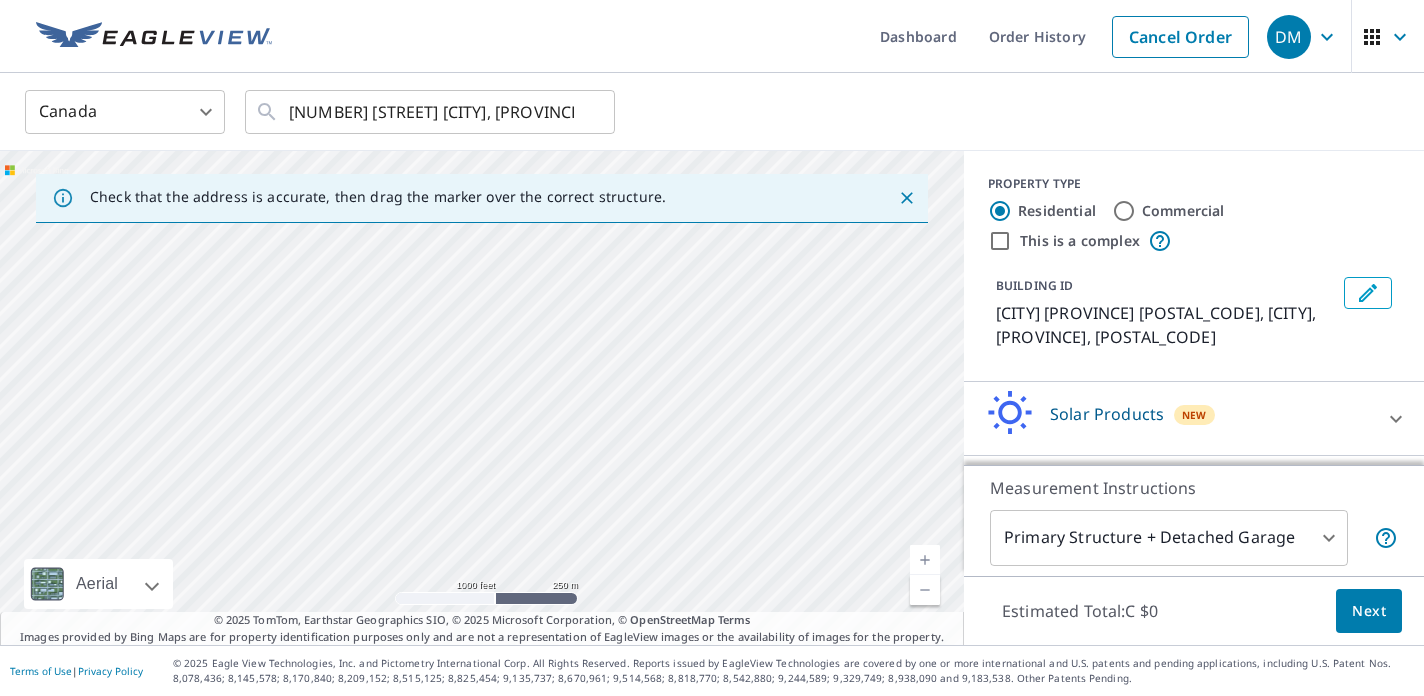 drag, startPoint x: 846, startPoint y: 361, endPoint x: 657, endPoint y: 233, distance: 228.2652 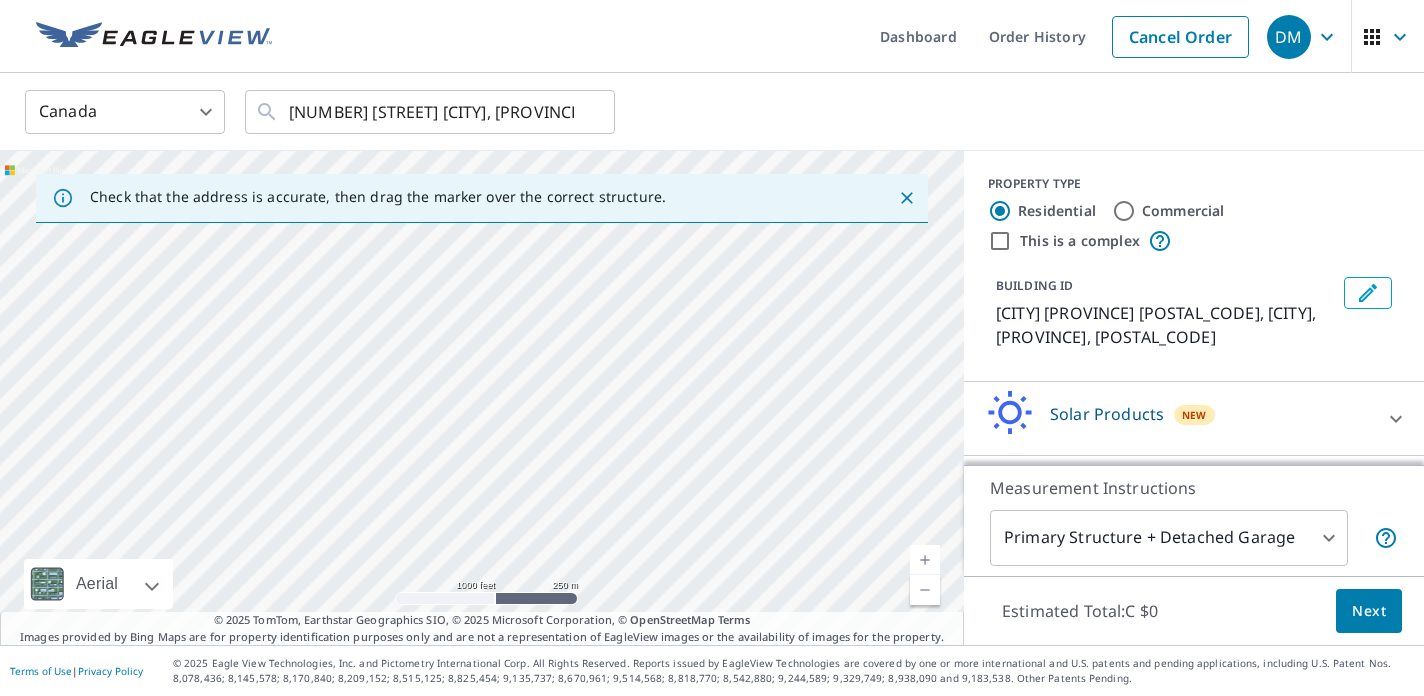 click on "[CITY] [PROVINCE] [POSTAL_CODE] [CITY], [PROVINCE], [POSTAL_CODE]" at bounding box center [482, 398] 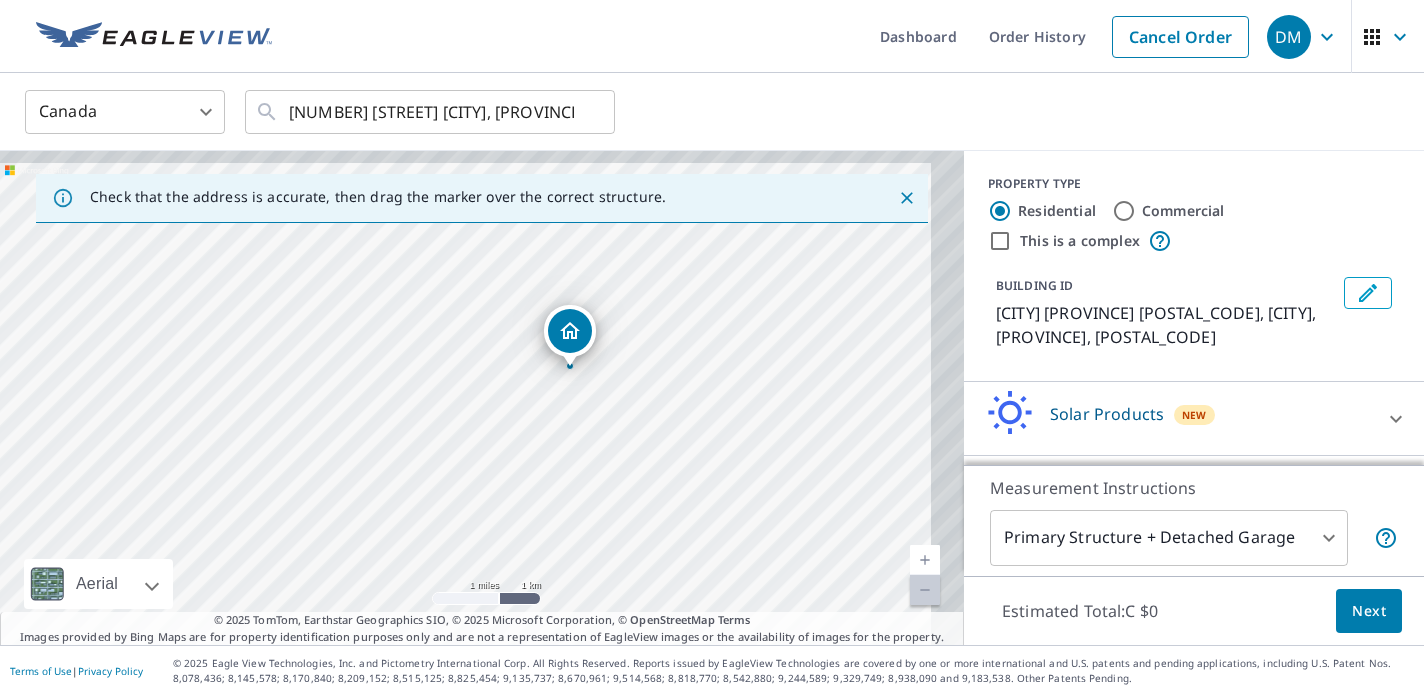 drag, startPoint x: 741, startPoint y: 358, endPoint x: 607, endPoint y: 427, distance: 150.7216 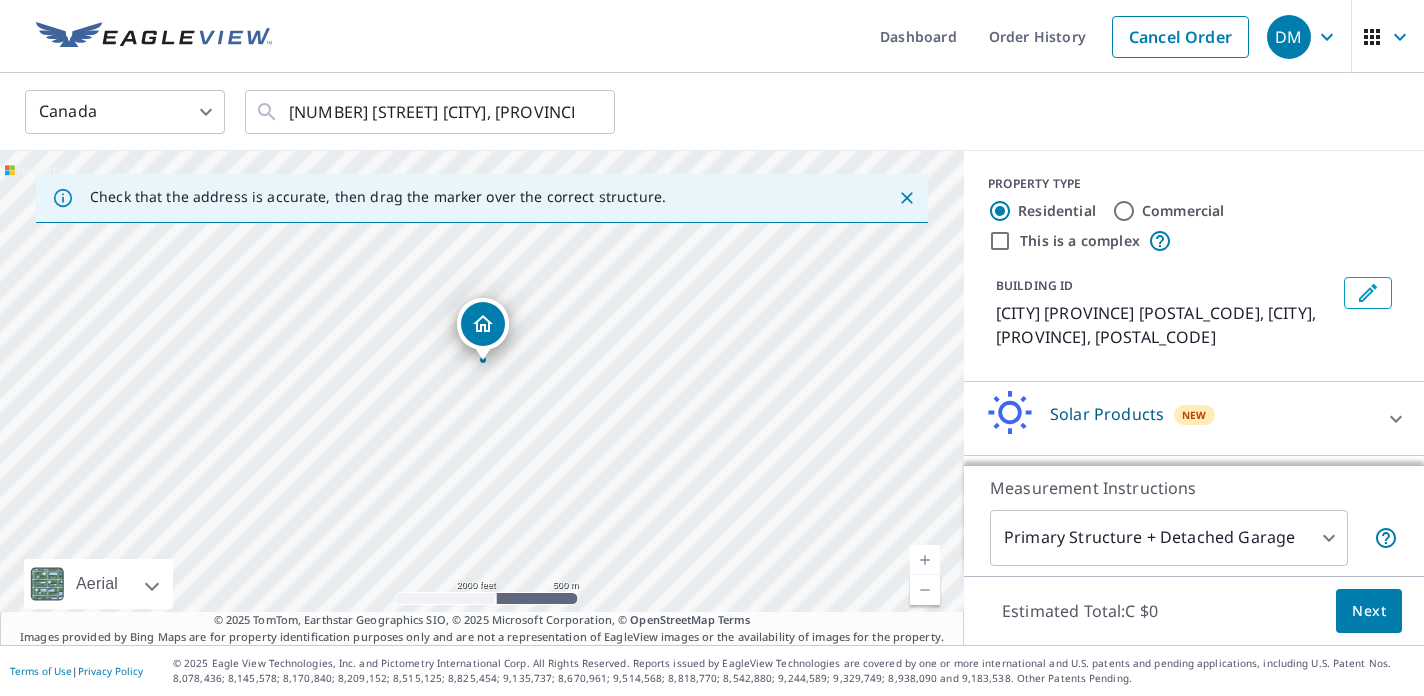 drag, startPoint x: 548, startPoint y: 444, endPoint x: 591, endPoint y: 350, distance: 103.36827 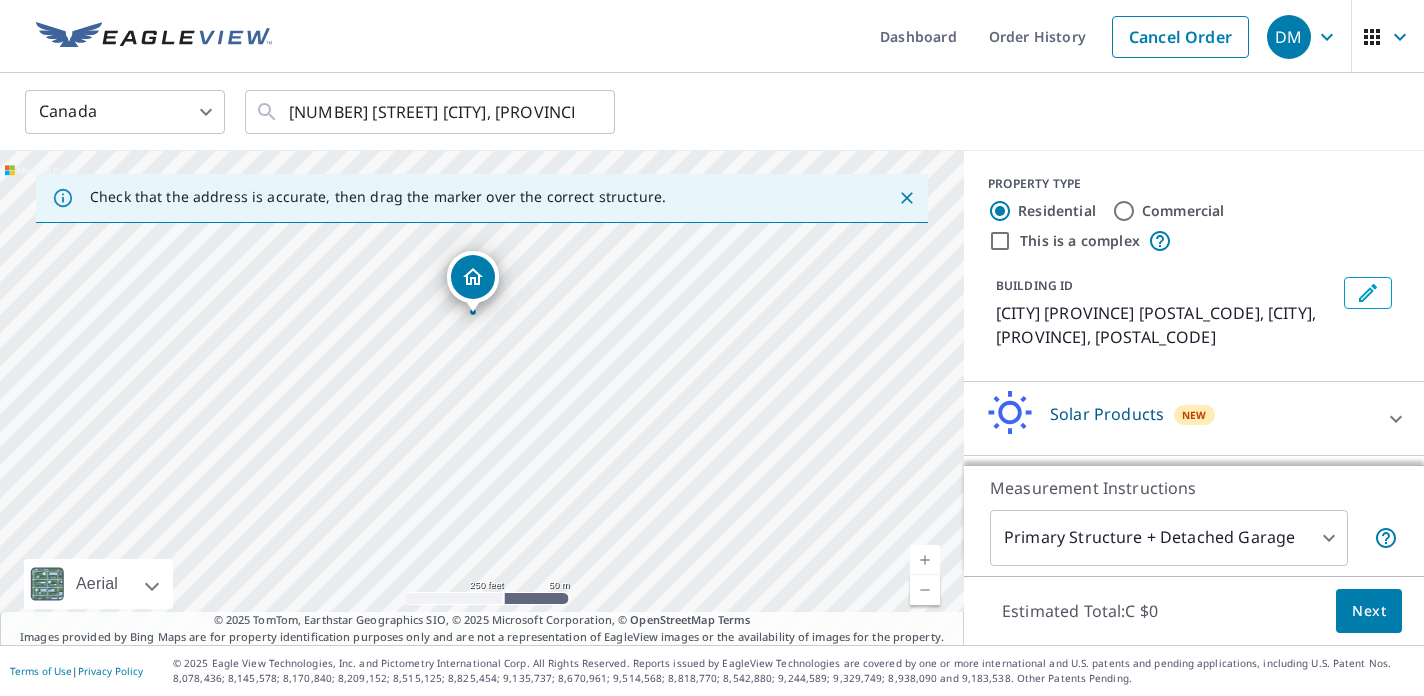 drag, startPoint x: 478, startPoint y: 469, endPoint x: 476, endPoint y: 376, distance: 93.0215 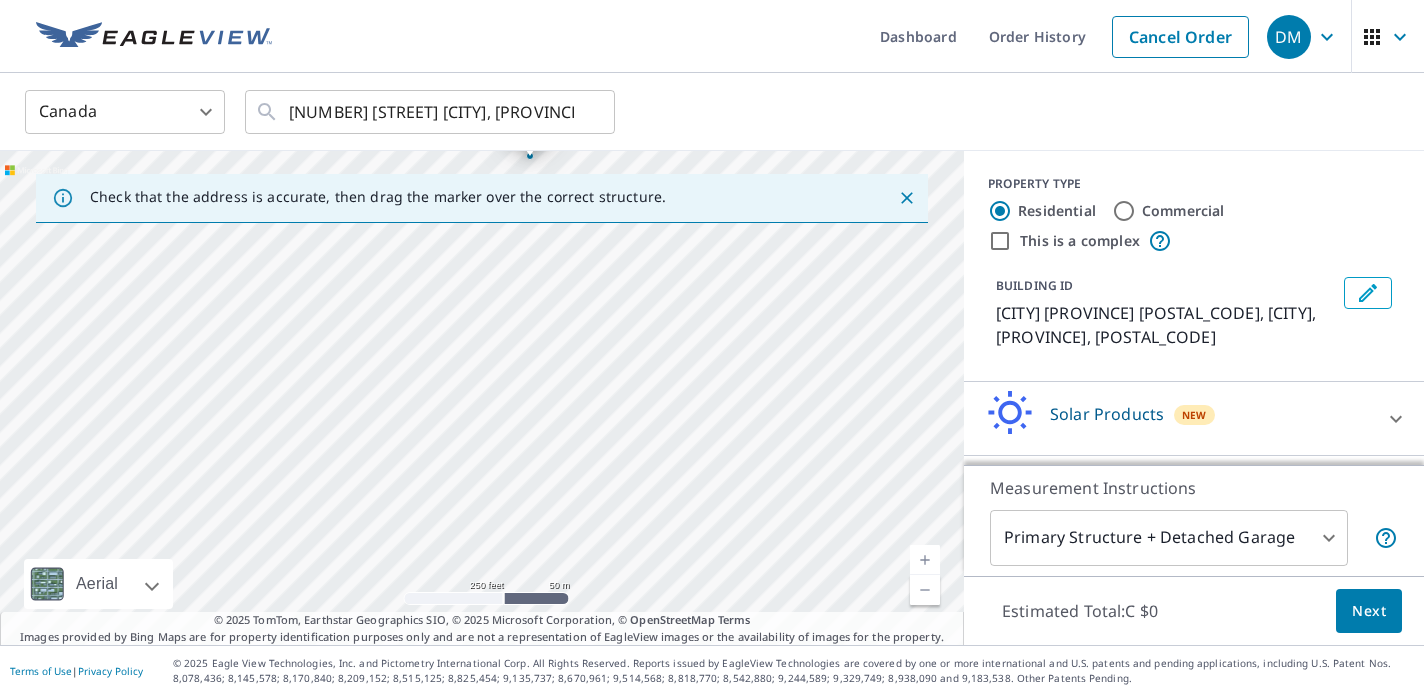 drag, startPoint x: 446, startPoint y: 446, endPoint x: 506, endPoint y: 317, distance: 142.27087 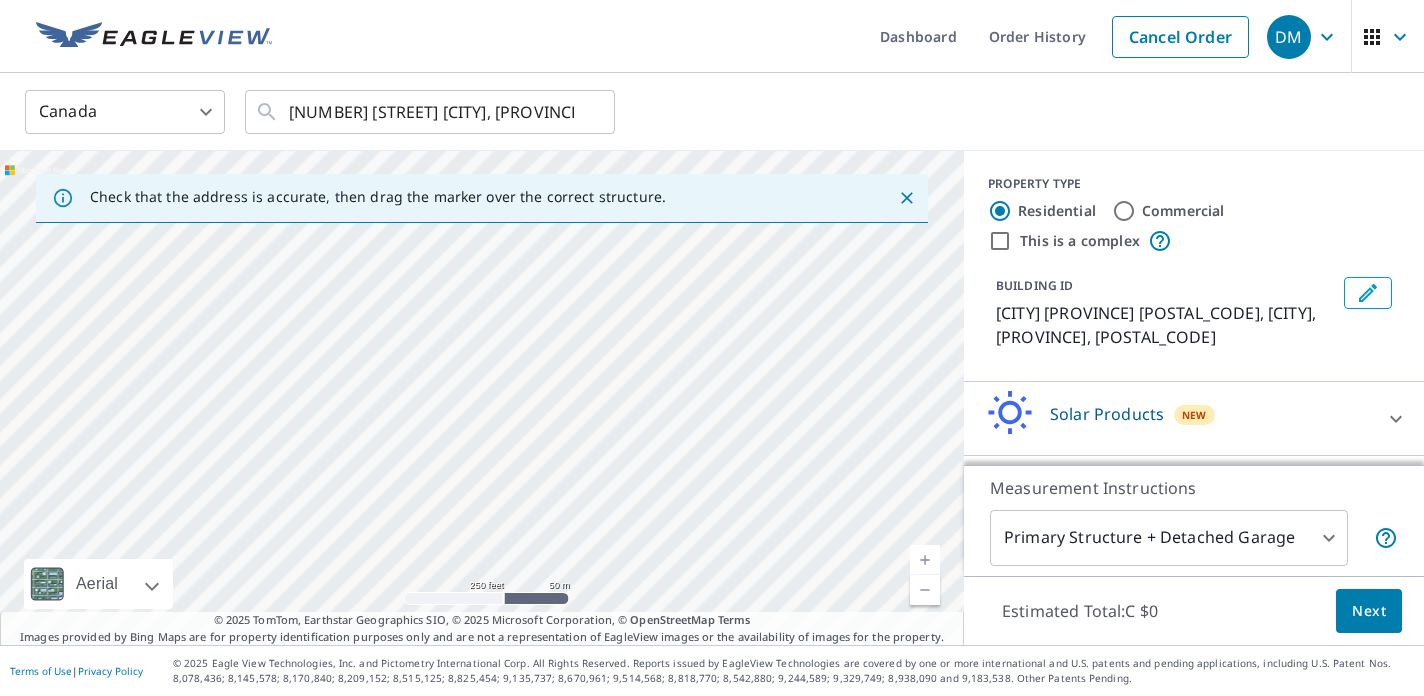 drag, startPoint x: 380, startPoint y: 441, endPoint x: 491, endPoint y: 343, distance: 148.07092 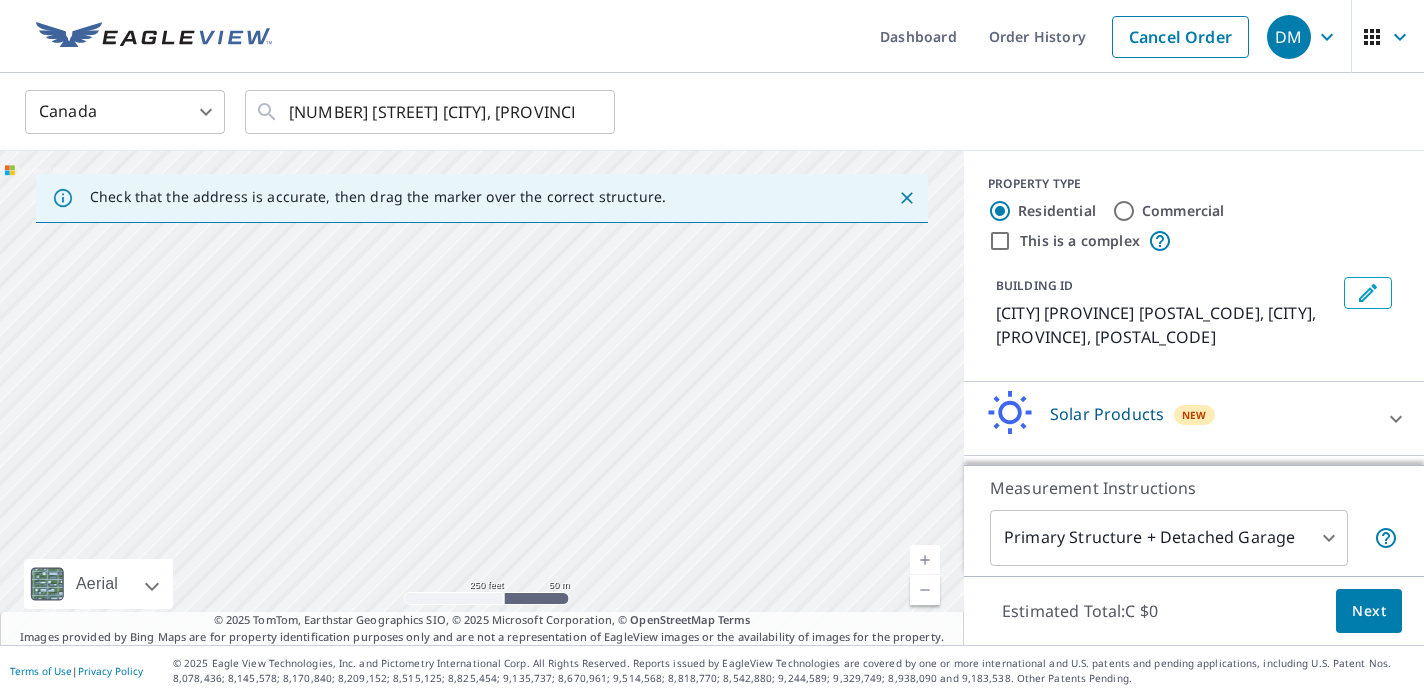 drag, startPoint x: 657, startPoint y: 470, endPoint x: 459, endPoint y: 315, distance: 251.45377 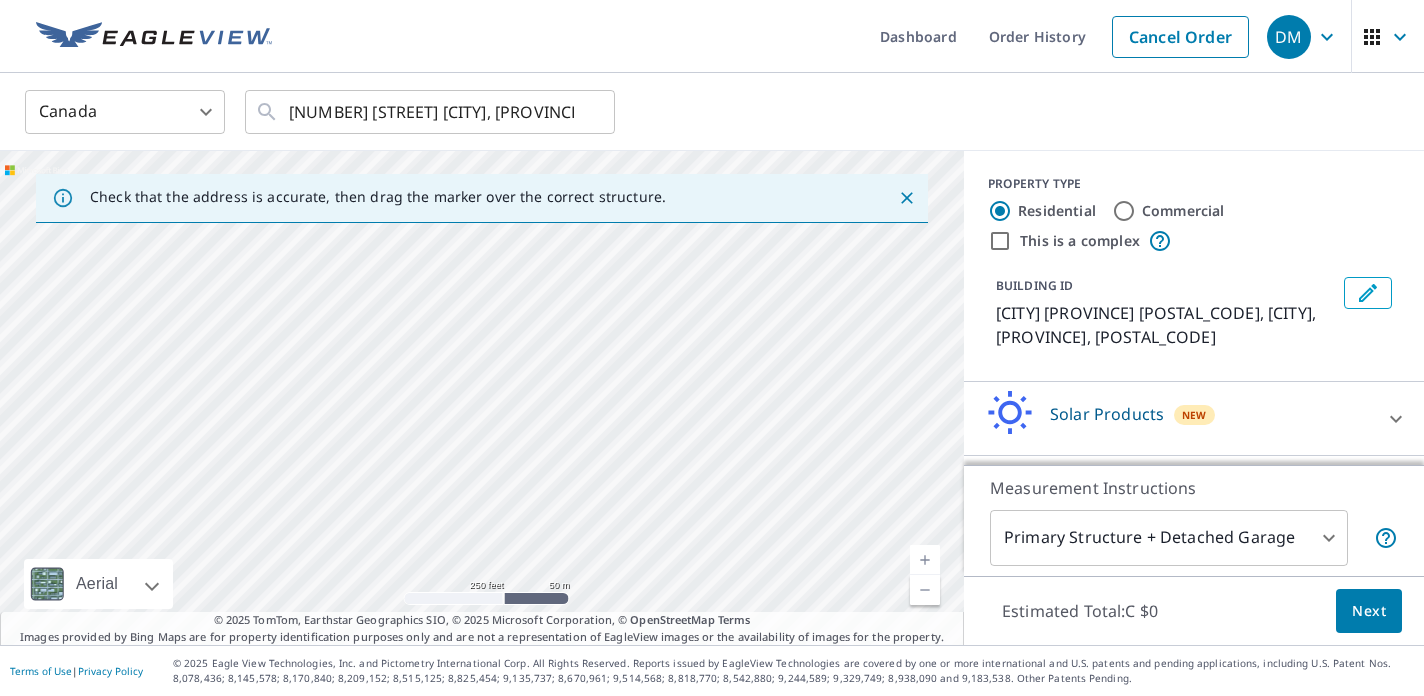 drag, startPoint x: 563, startPoint y: 481, endPoint x: 560, endPoint y: 368, distance: 113.03982 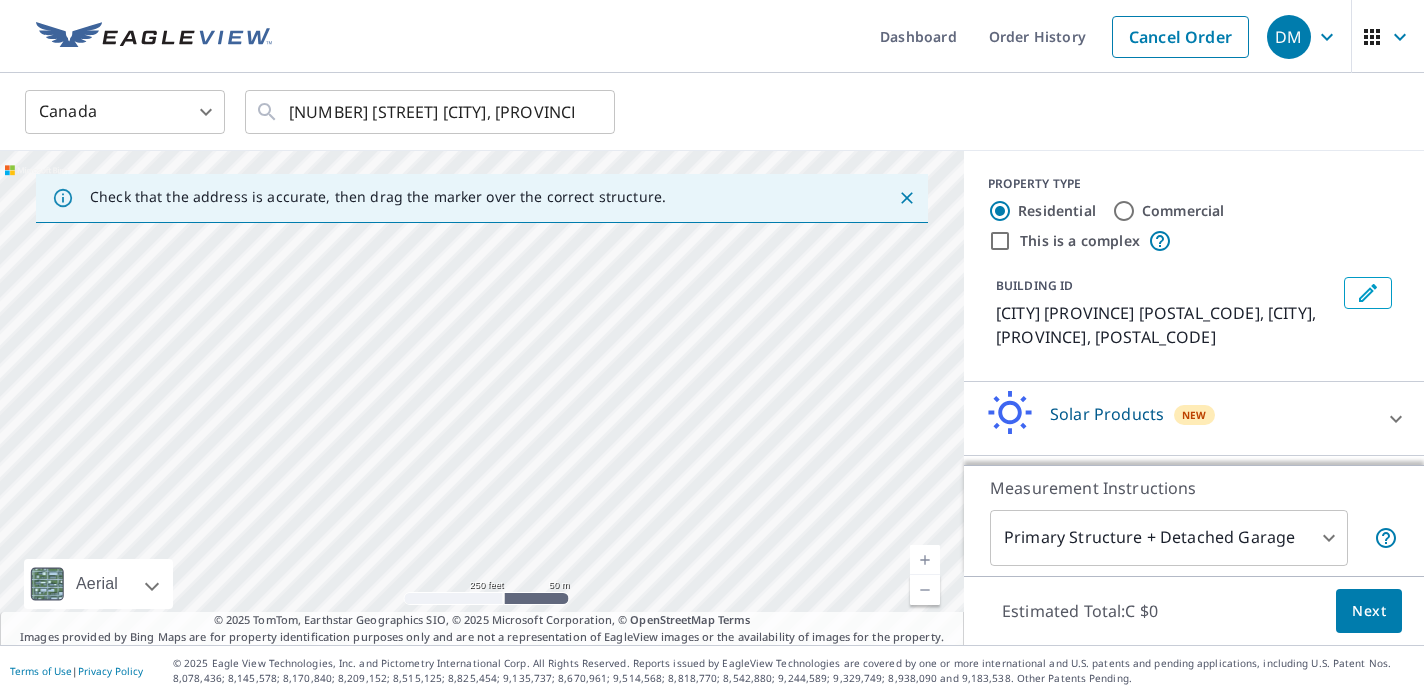drag, startPoint x: 557, startPoint y: 413, endPoint x: 543, endPoint y: 362, distance: 52.886673 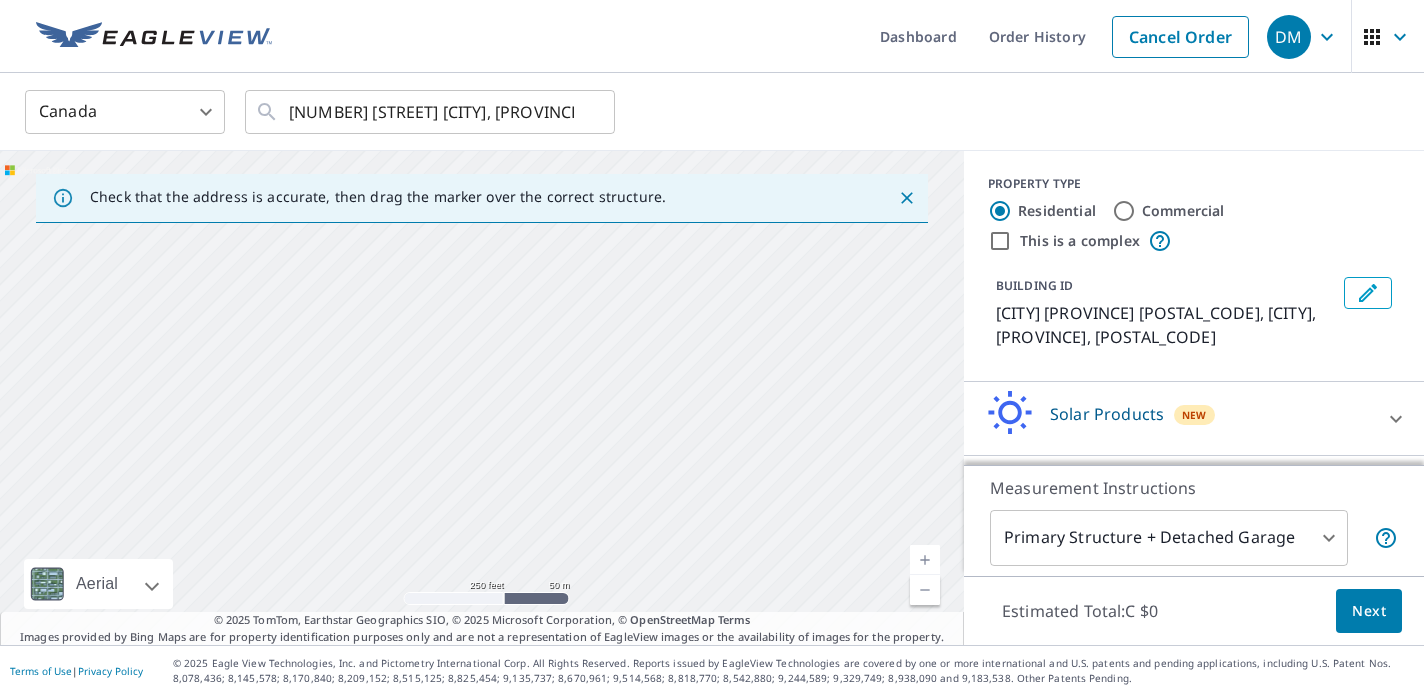drag, startPoint x: 499, startPoint y: 350, endPoint x: 494, endPoint y: 322, distance: 28.442924 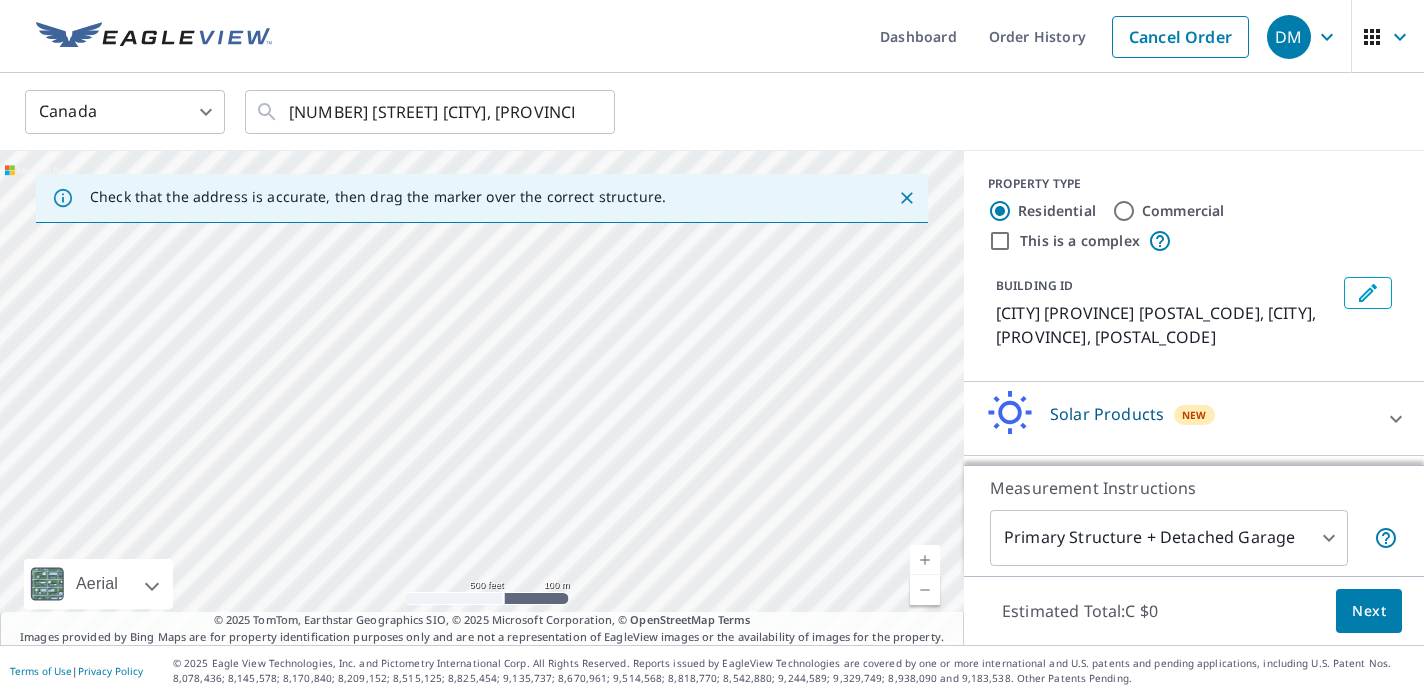 drag, startPoint x: 563, startPoint y: 439, endPoint x: 542, endPoint y: 275, distance: 165.33905 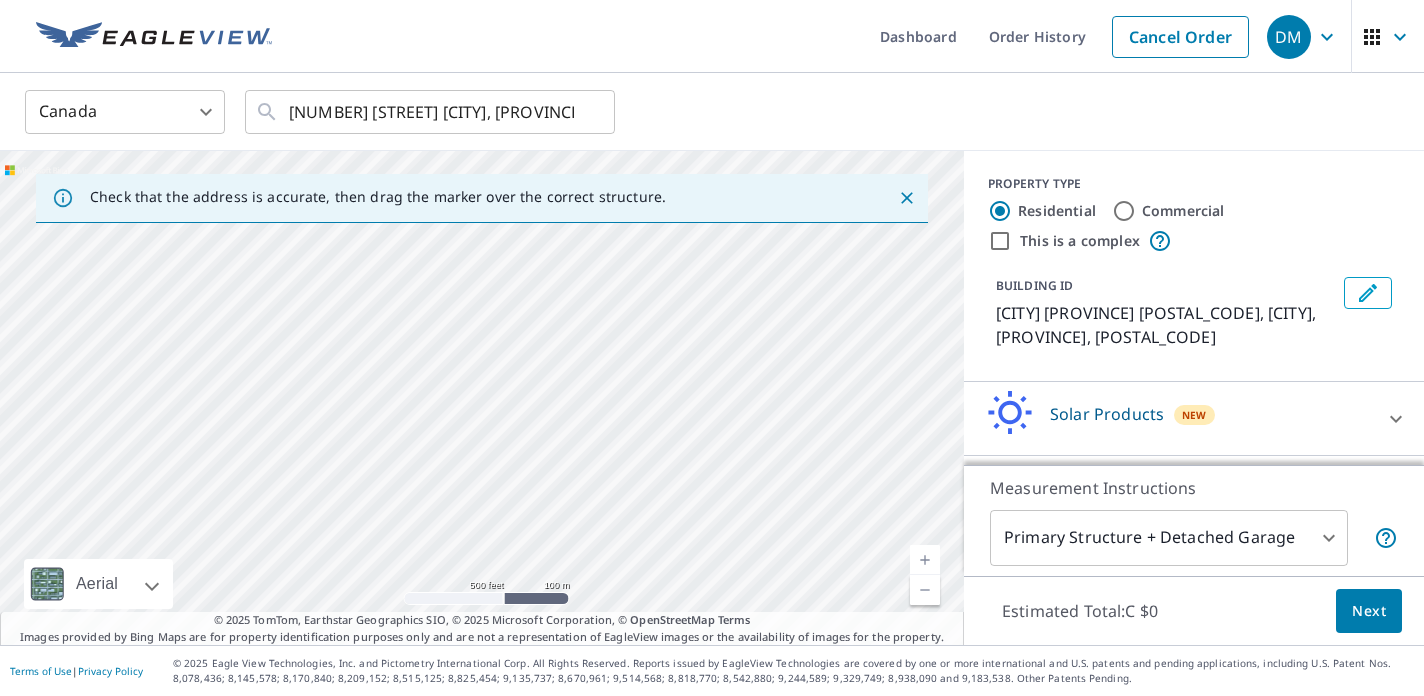 drag, startPoint x: 549, startPoint y: 448, endPoint x: 517, endPoint y: 293, distance: 158.26875 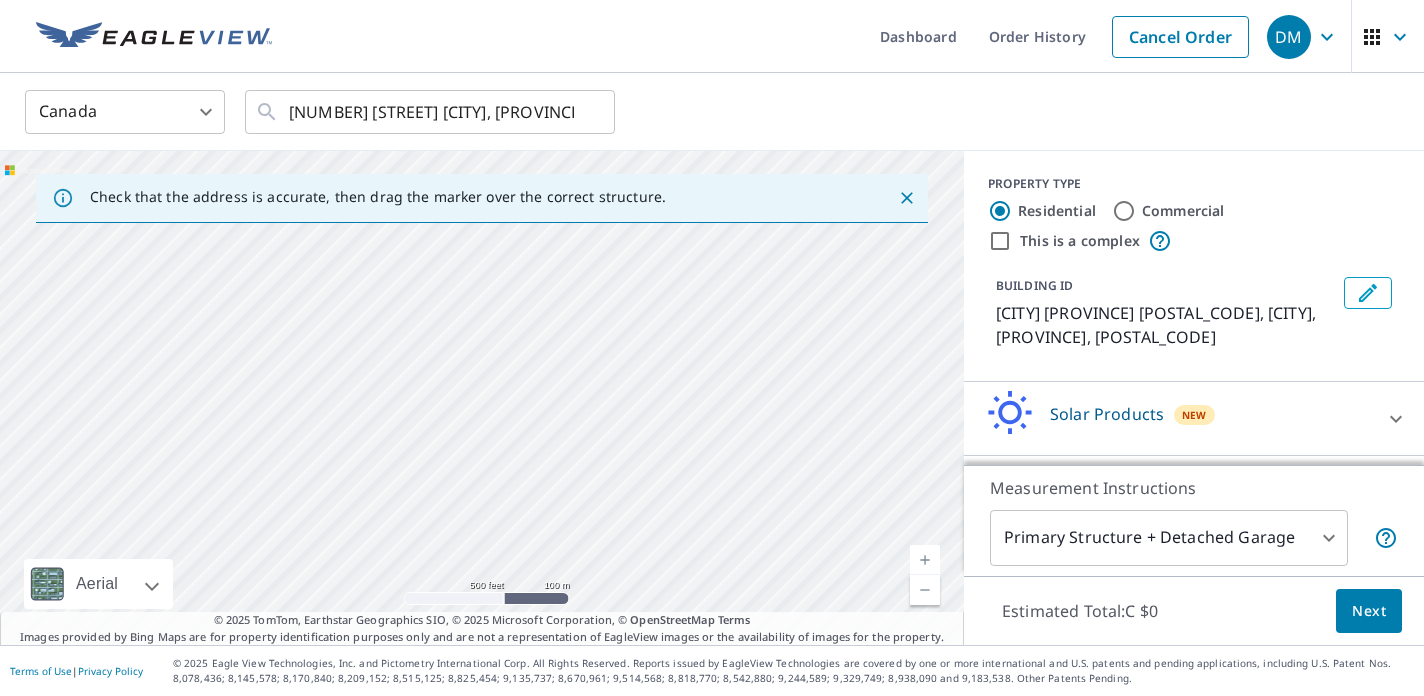 drag, startPoint x: 607, startPoint y: 459, endPoint x: 515, endPoint y: 359, distance: 135.88231 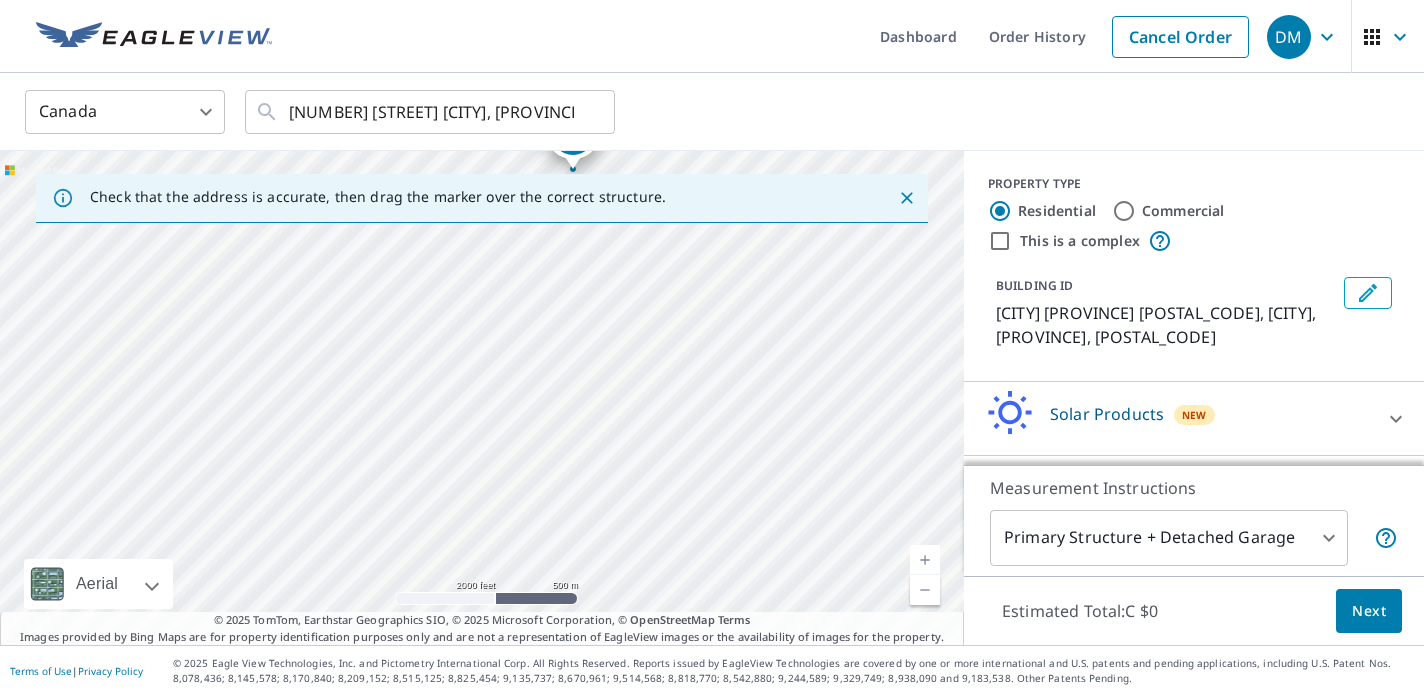 drag, startPoint x: 609, startPoint y: 451, endPoint x: 485, endPoint y: 281, distance: 210.41862 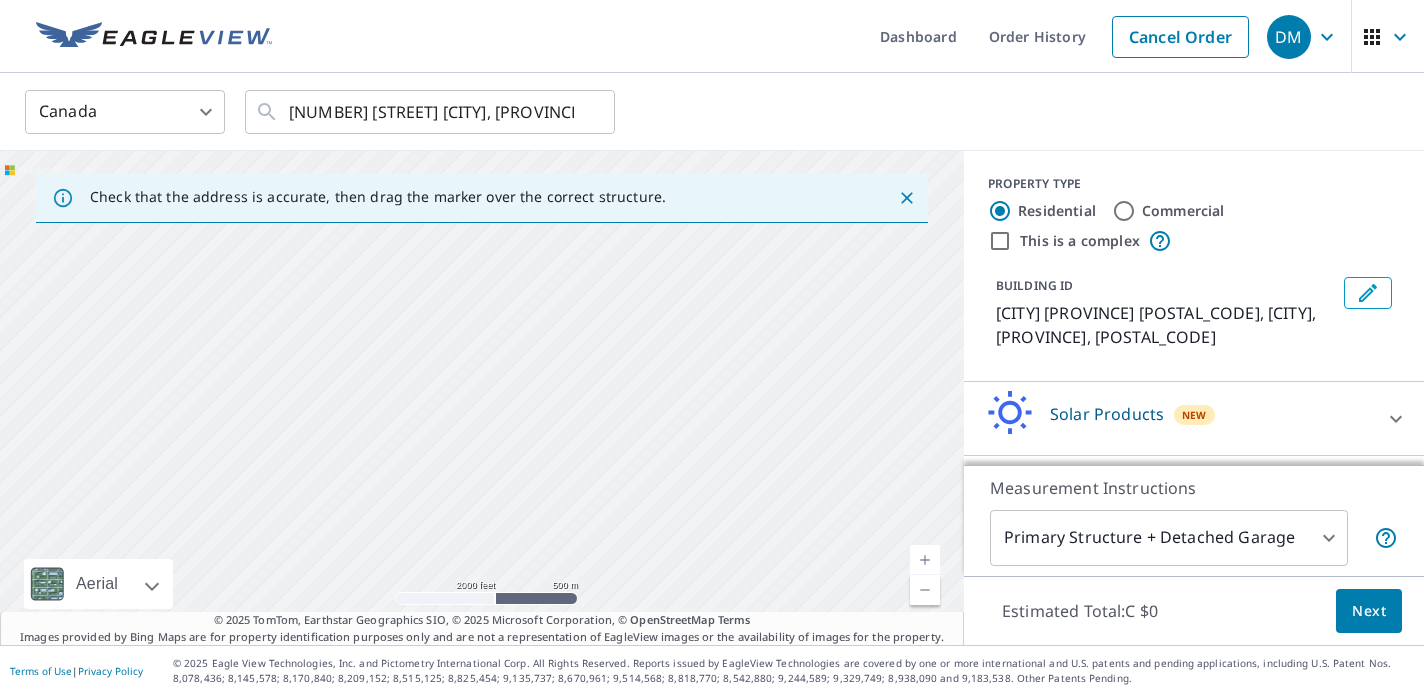 drag, startPoint x: 523, startPoint y: 407, endPoint x: 506, endPoint y: 249, distance: 158.91193 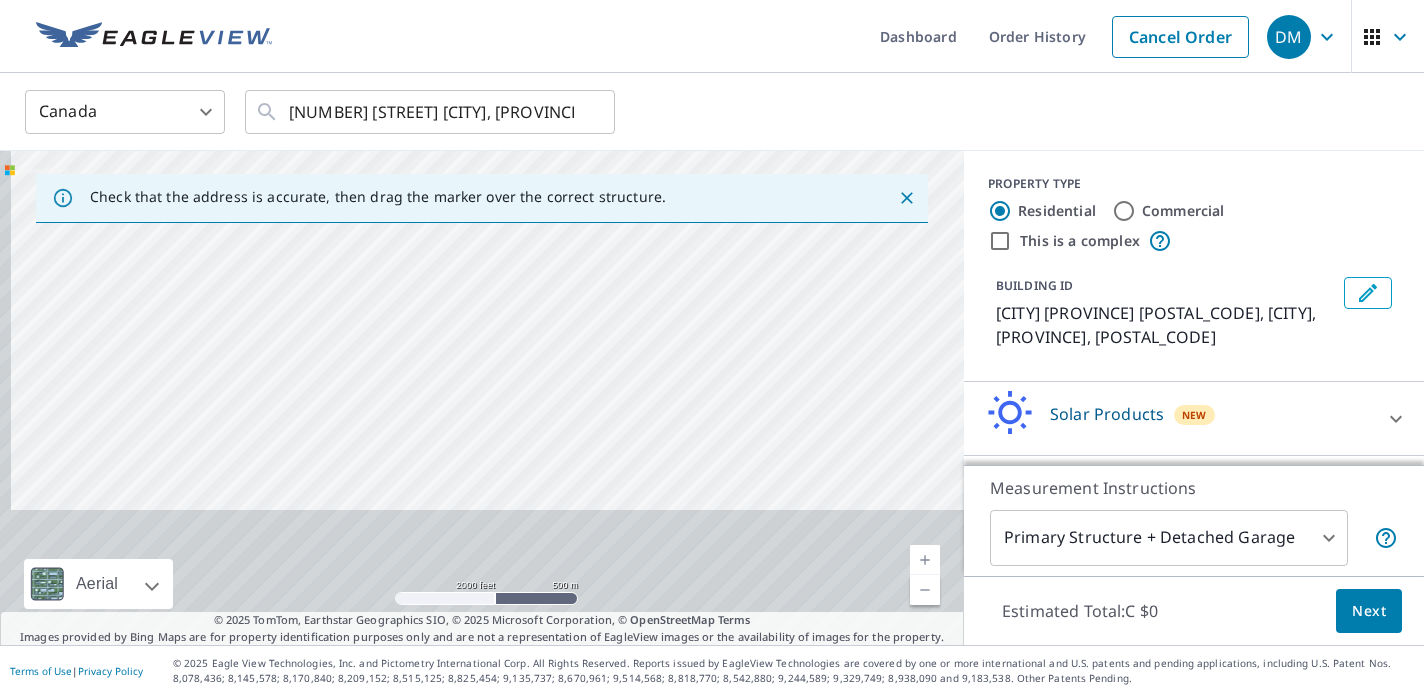 drag, startPoint x: 431, startPoint y: 425, endPoint x: 466, endPoint y: 243, distance: 185.33484 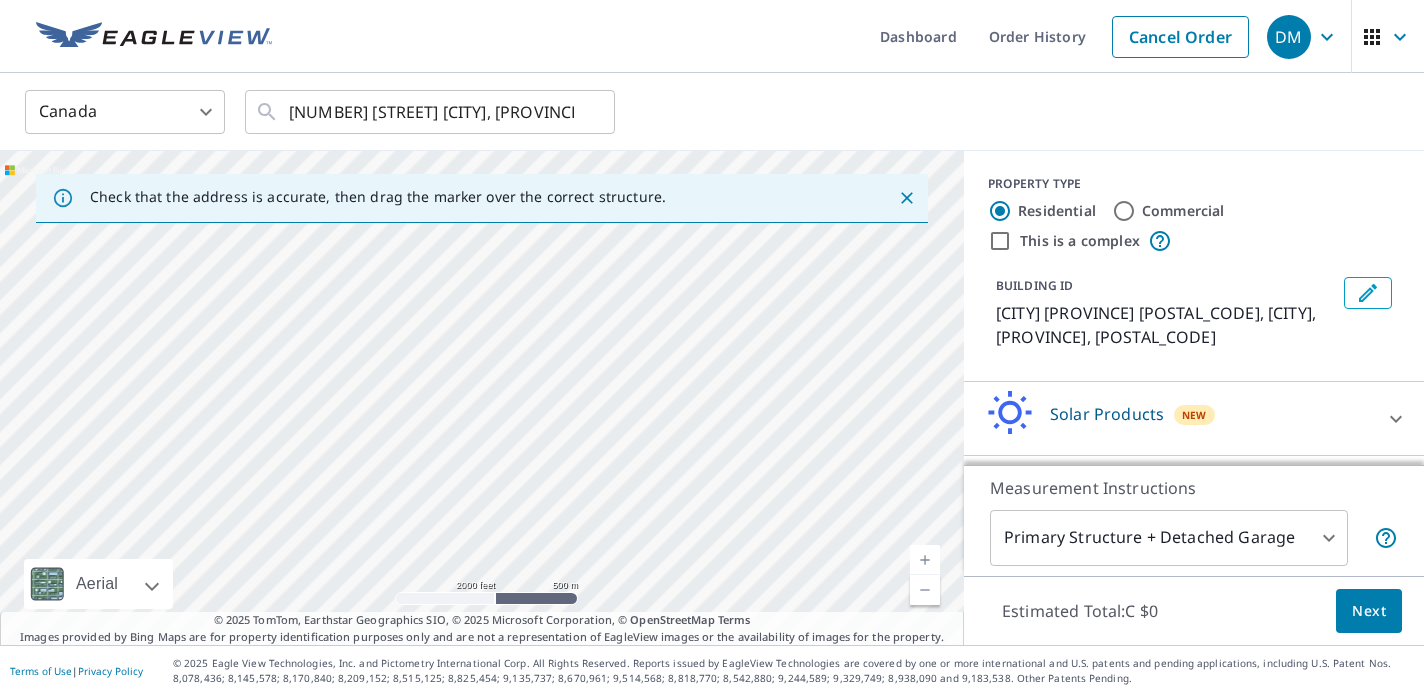 drag, startPoint x: 515, startPoint y: 411, endPoint x: 517, endPoint y: 246, distance: 165.01212 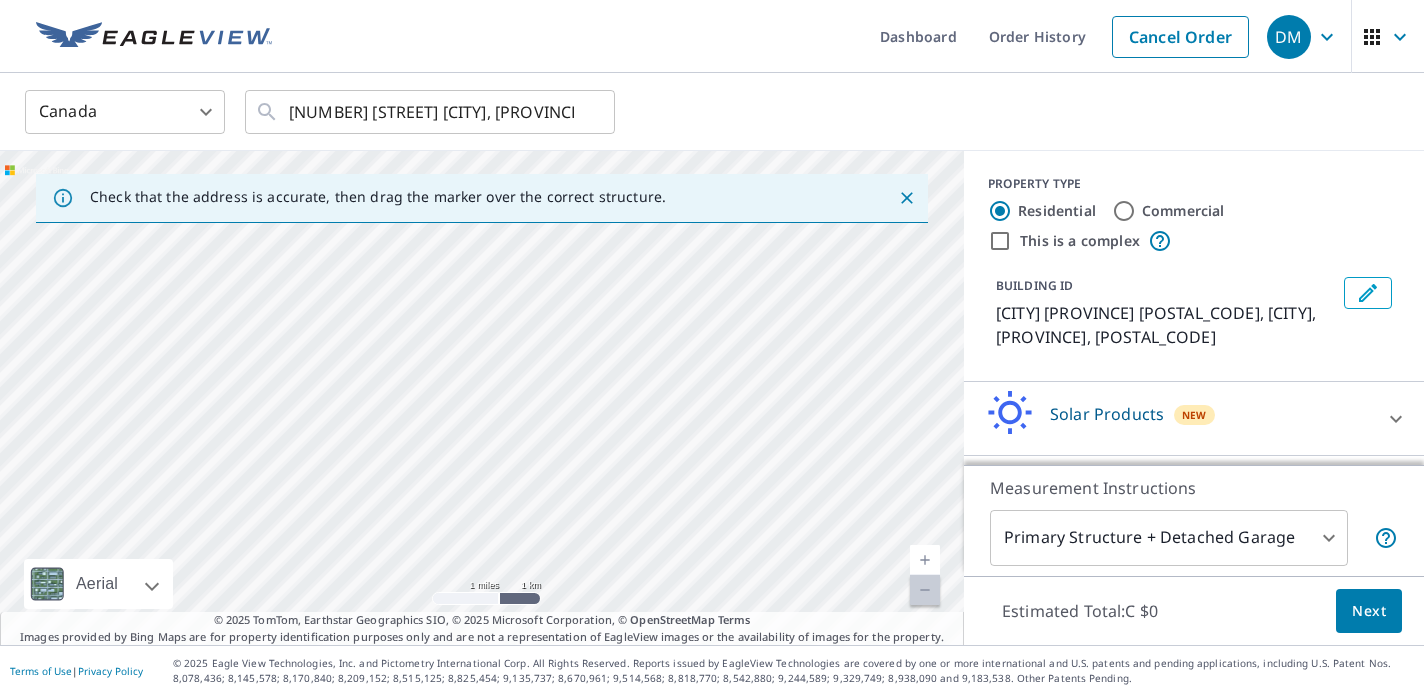 drag, startPoint x: 576, startPoint y: 421, endPoint x: 536, endPoint y: 259, distance: 166.86522 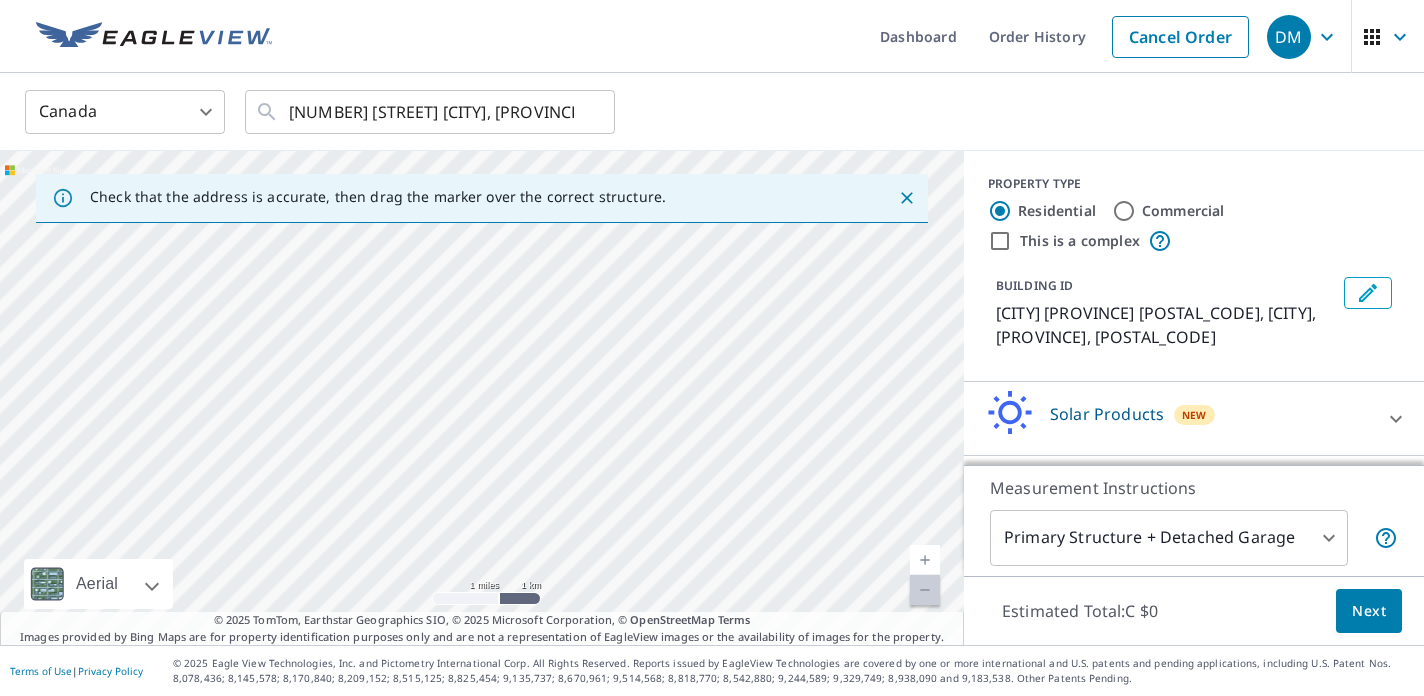 drag, startPoint x: 605, startPoint y: 454, endPoint x: 499, endPoint y: 480, distance: 109.14211 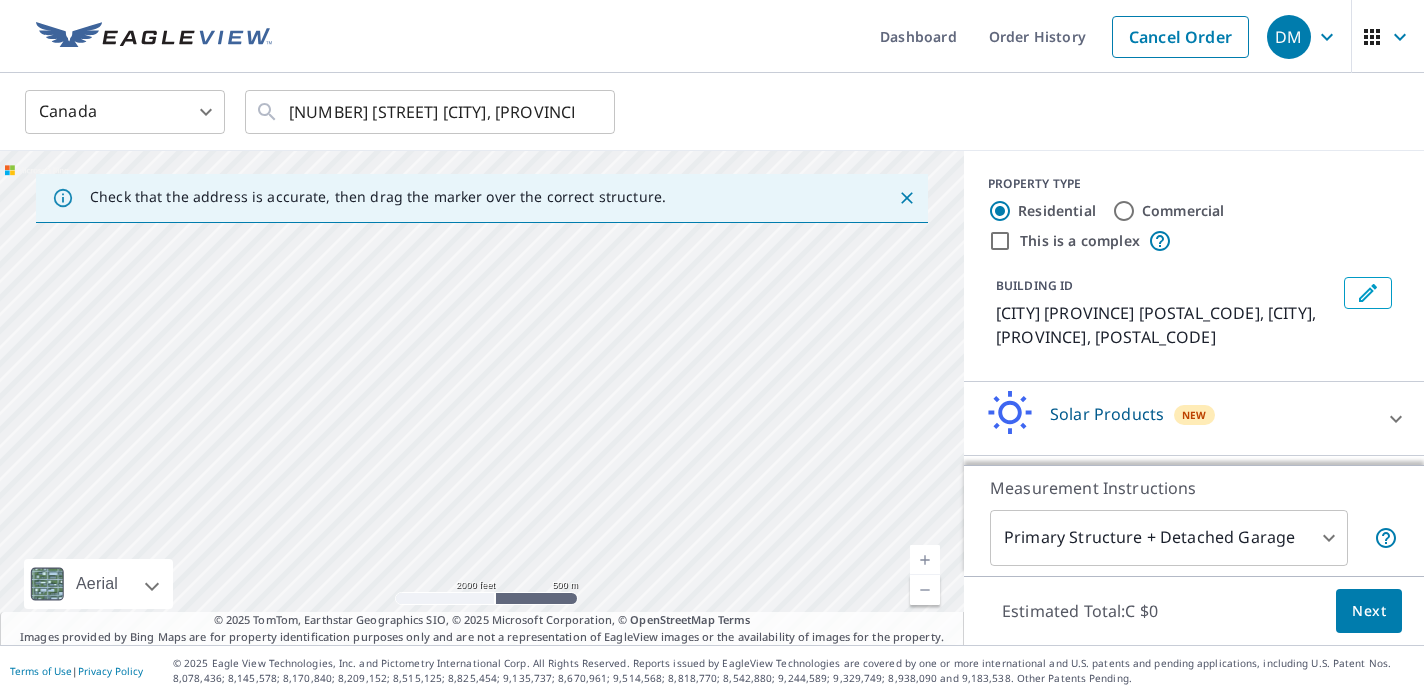 drag, startPoint x: 459, startPoint y: 419, endPoint x: 423, endPoint y: 335, distance: 91.389275 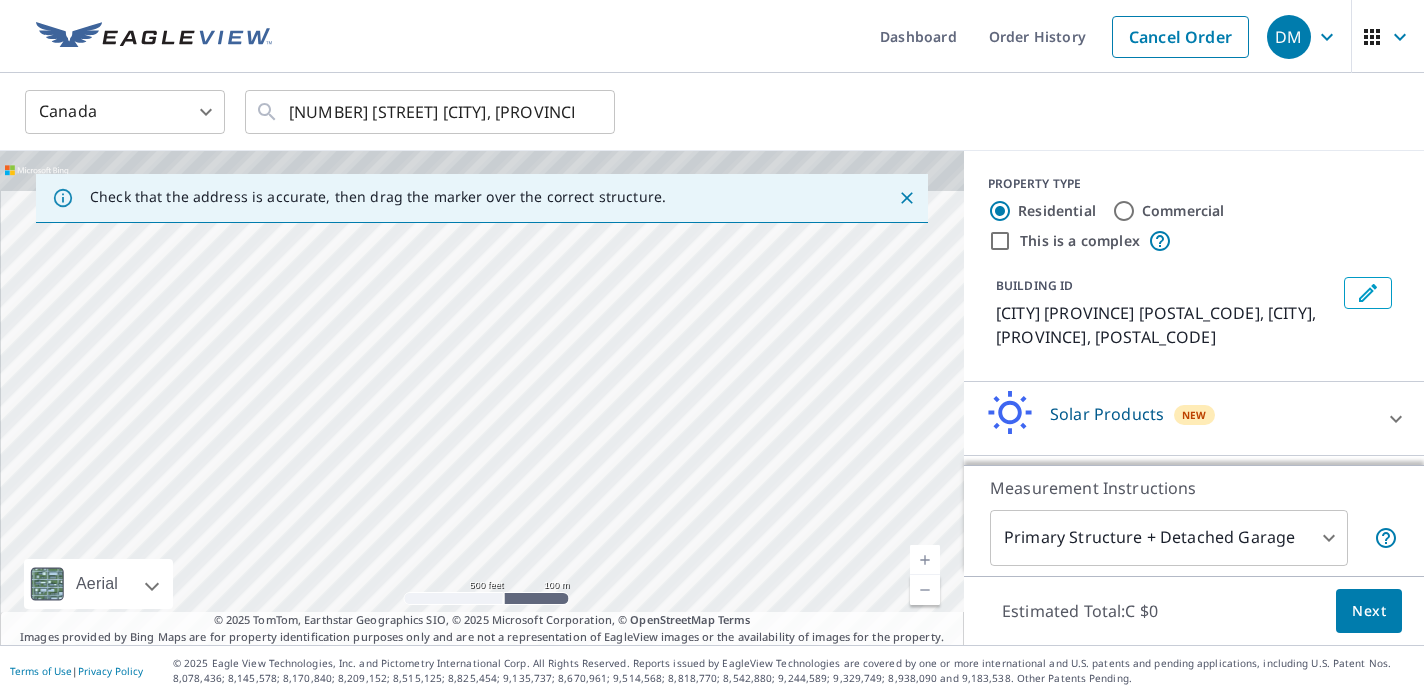 drag, startPoint x: 378, startPoint y: 483, endPoint x: 379, endPoint y: 523, distance: 40.012497 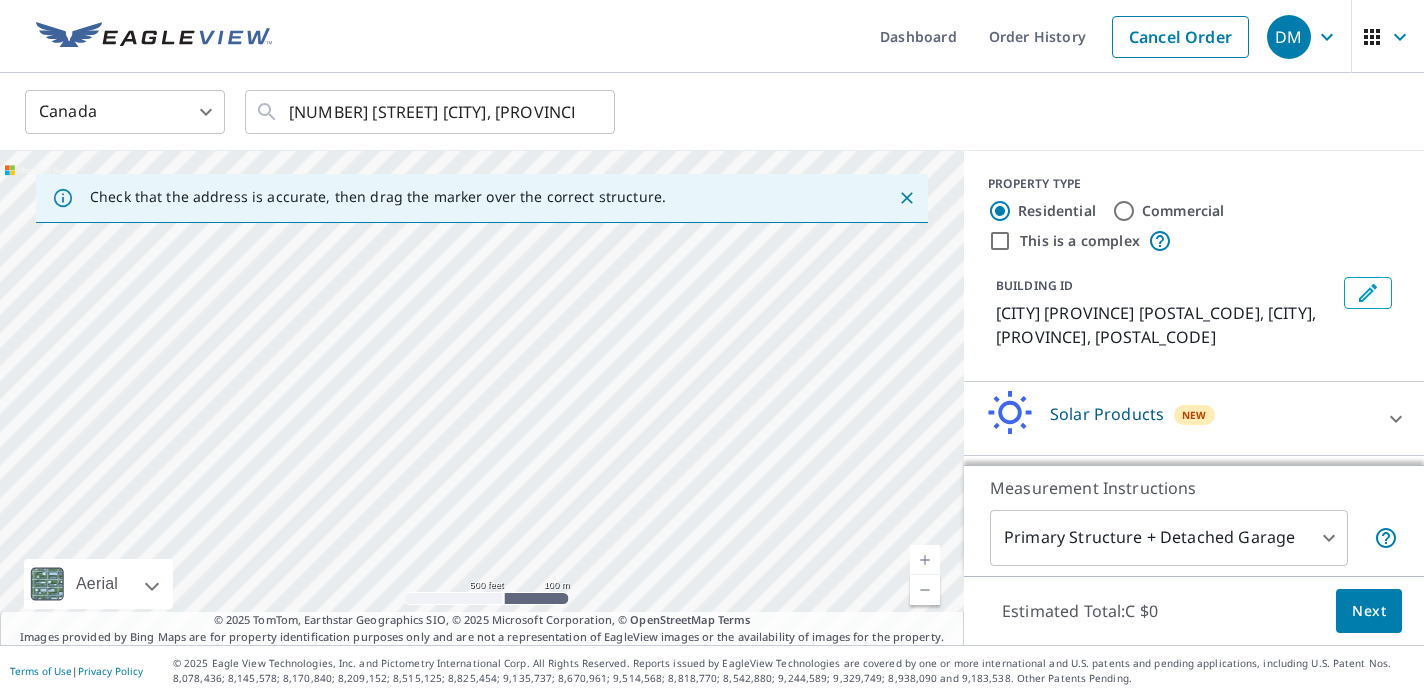 drag, startPoint x: 363, startPoint y: 522, endPoint x: 515, endPoint y: 331, distance: 244.10039 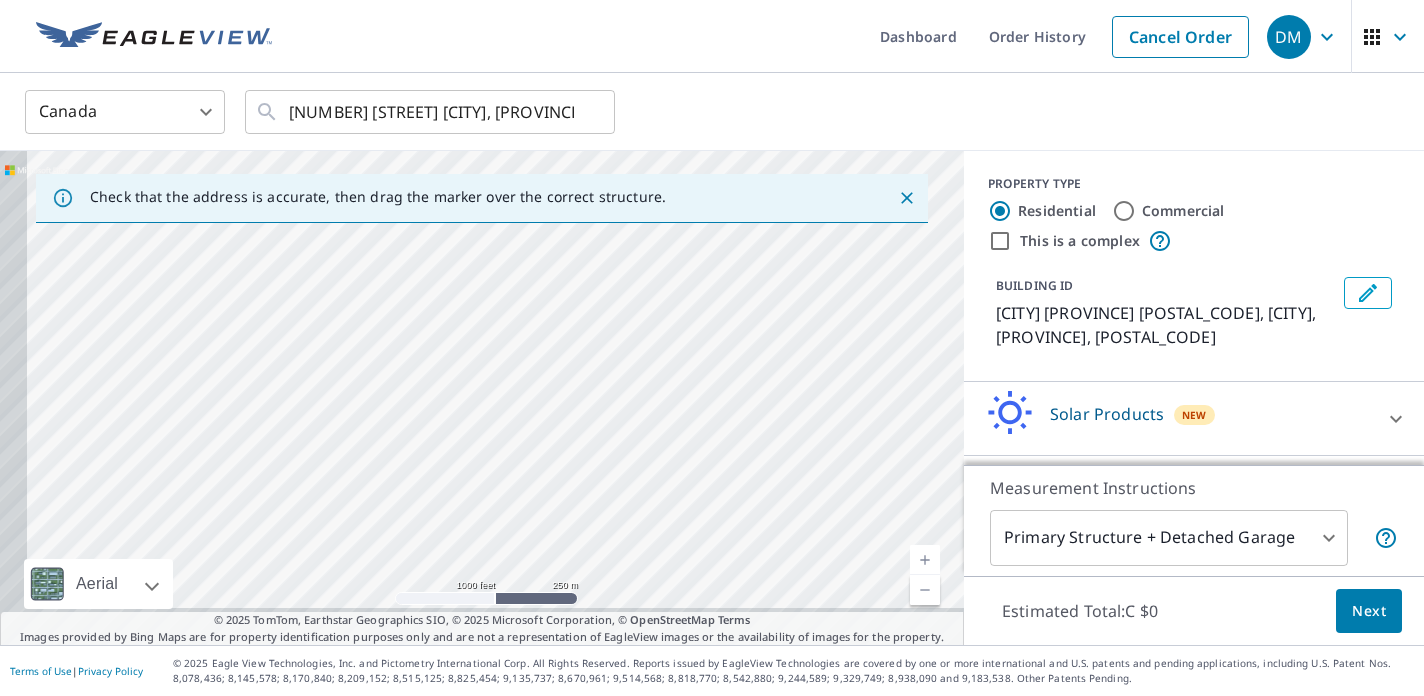 drag, startPoint x: 422, startPoint y: 451, endPoint x: 492, endPoint y: 340, distance: 131.2288 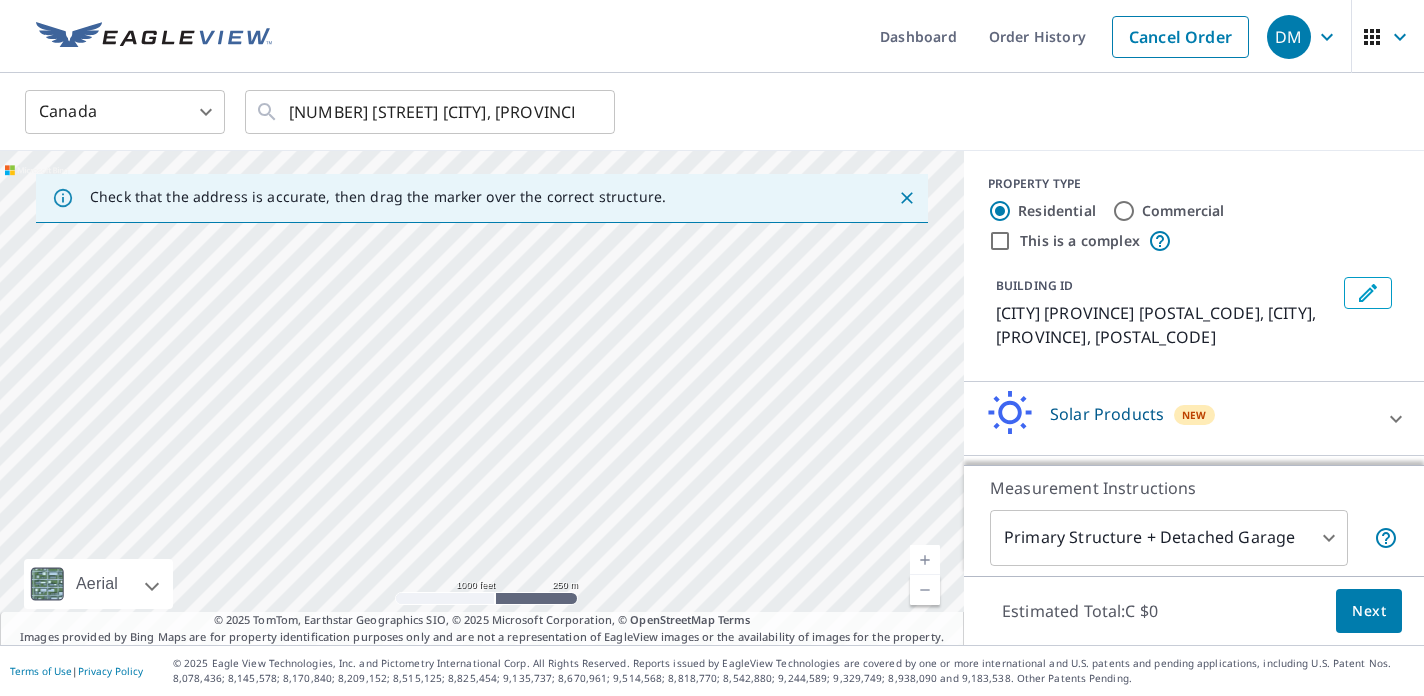 drag, startPoint x: 376, startPoint y: 490, endPoint x: 511, endPoint y: 367, distance: 182.63077 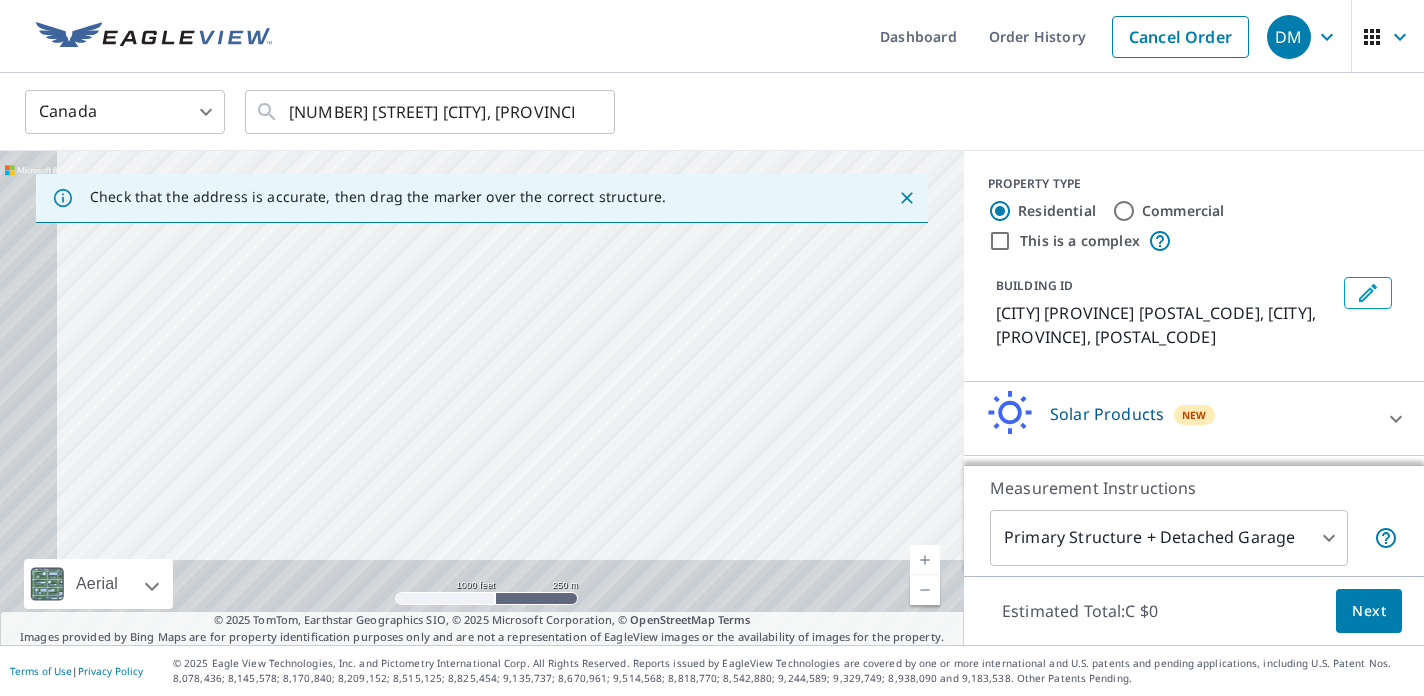 drag, startPoint x: 434, startPoint y: 489, endPoint x: 541, endPoint y: 319, distance: 200.8706 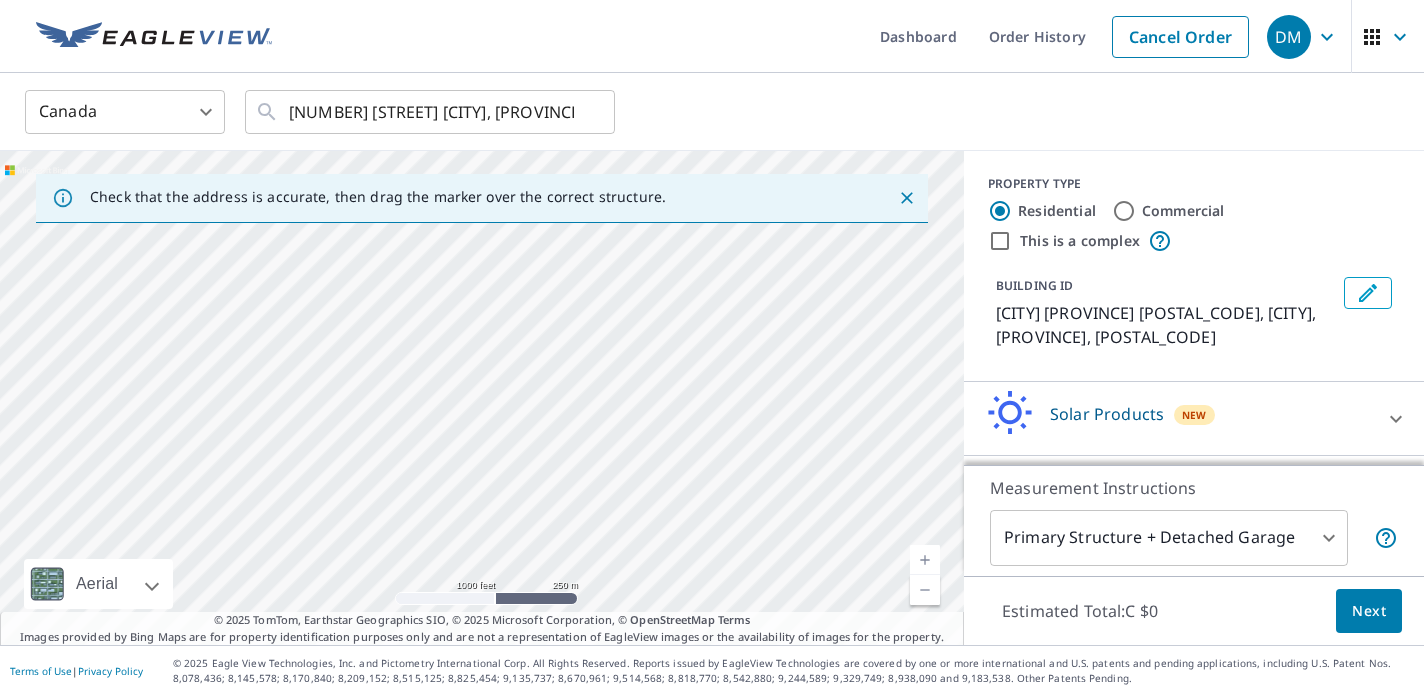 drag, startPoint x: 510, startPoint y: 478, endPoint x: 560, endPoint y: 305, distance: 180.08054 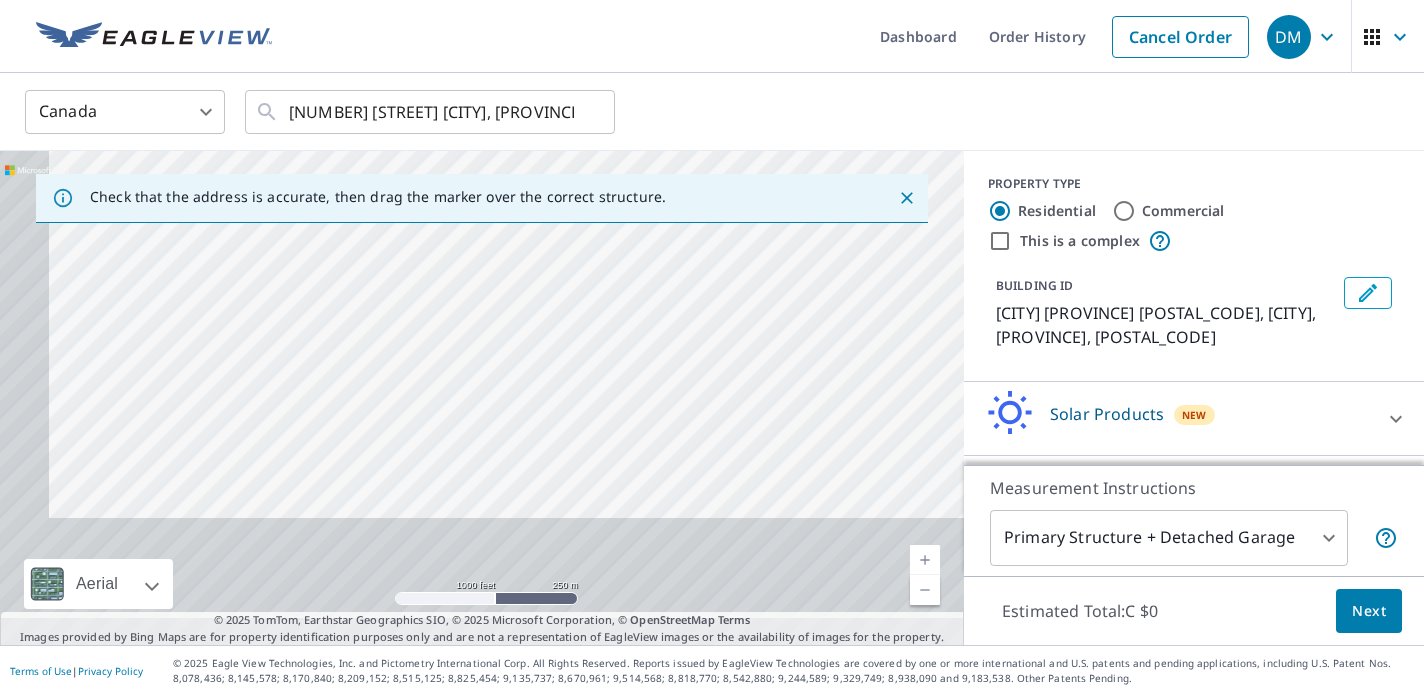 click on "[CITY] [PROVINCE] [POSTAL_CODE] [CITY], [PROVINCE], [POSTAL_CODE]" at bounding box center (482, 398) 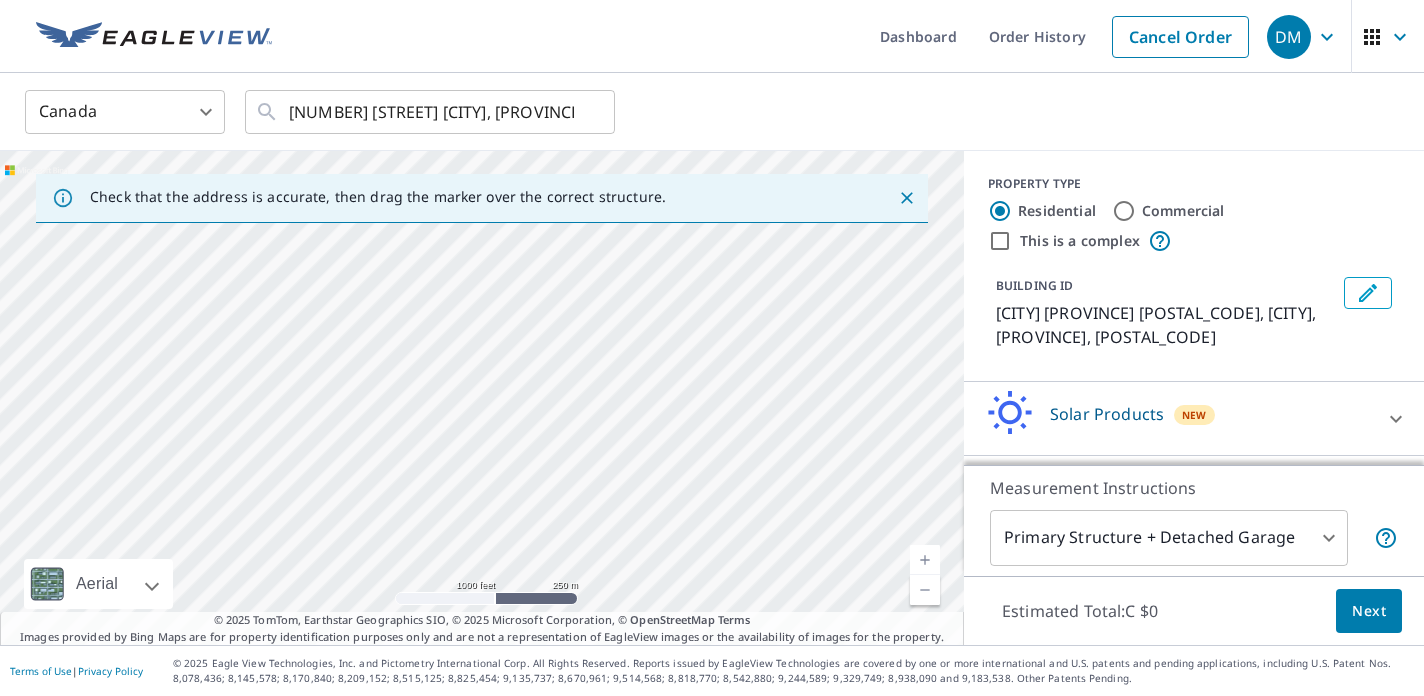 click on "[CITY] [PROVINCE] [POSTAL_CODE] [CITY], [PROVINCE], [POSTAL_CODE]" at bounding box center (482, 398) 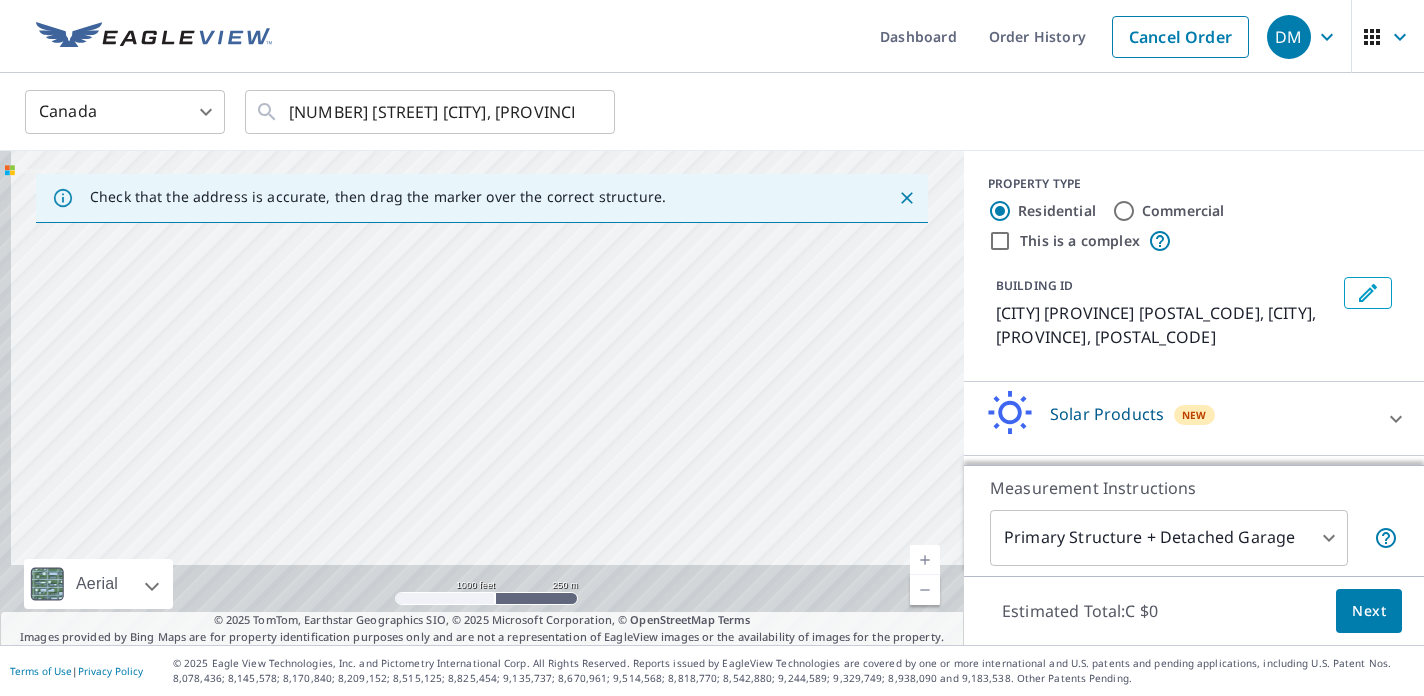 click on "[CITY] [PROVINCE] [POSTAL_CODE] [CITY], [PROVINCE], [POSTAL_CODE]" at bounding box center (482, 398) 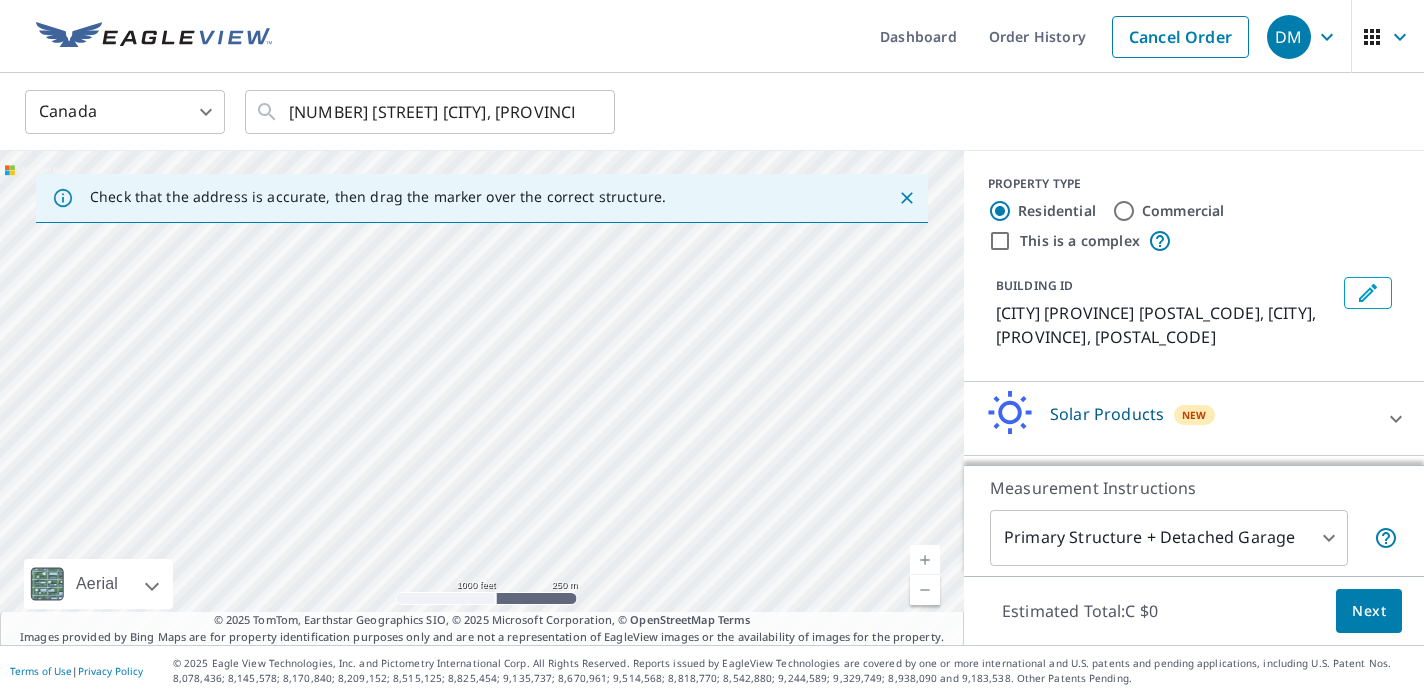 click on "[CITY] [PROVINCE] [POSTAL_CODE] [CITY], [PROVINCE], [POSTAL_CODE]" at bounding box center (482, 398) 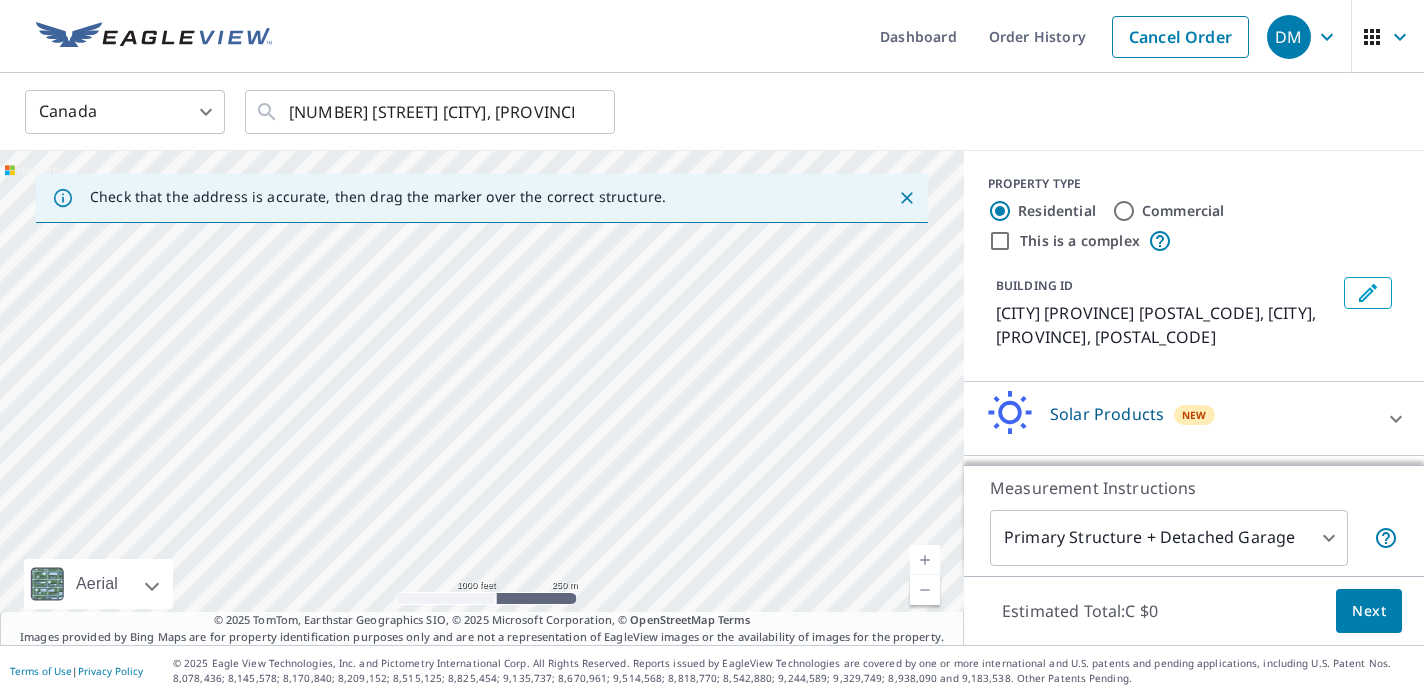 click on "[CITY] [PROVINCE] [POSTAL_CODE] [CITY], [PROVINCE], [POSTAL_CODE]" at bounding box center [482, 398] 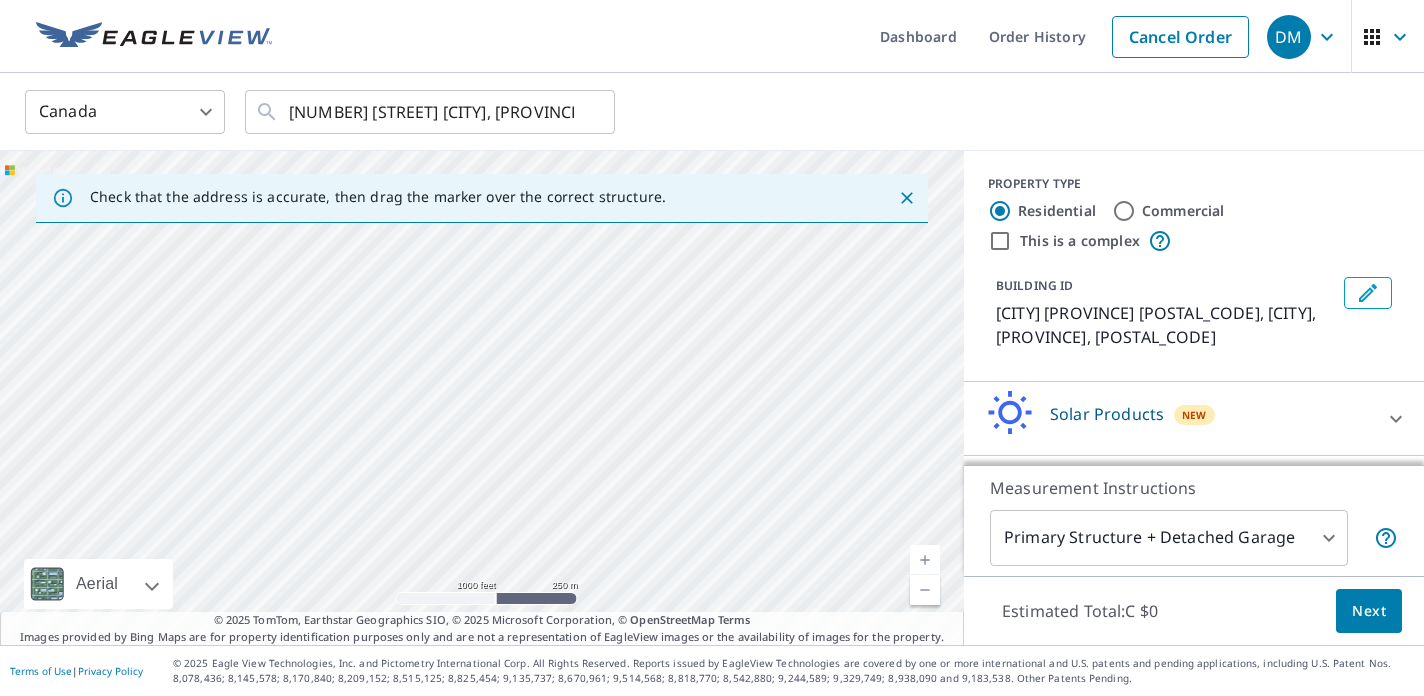 click on "[CITY] [PROVINCE] [POSTAL_CODE] [CITY], [PROVINCE], [POSTAL_CODE]" at bounding box center (482, 398) 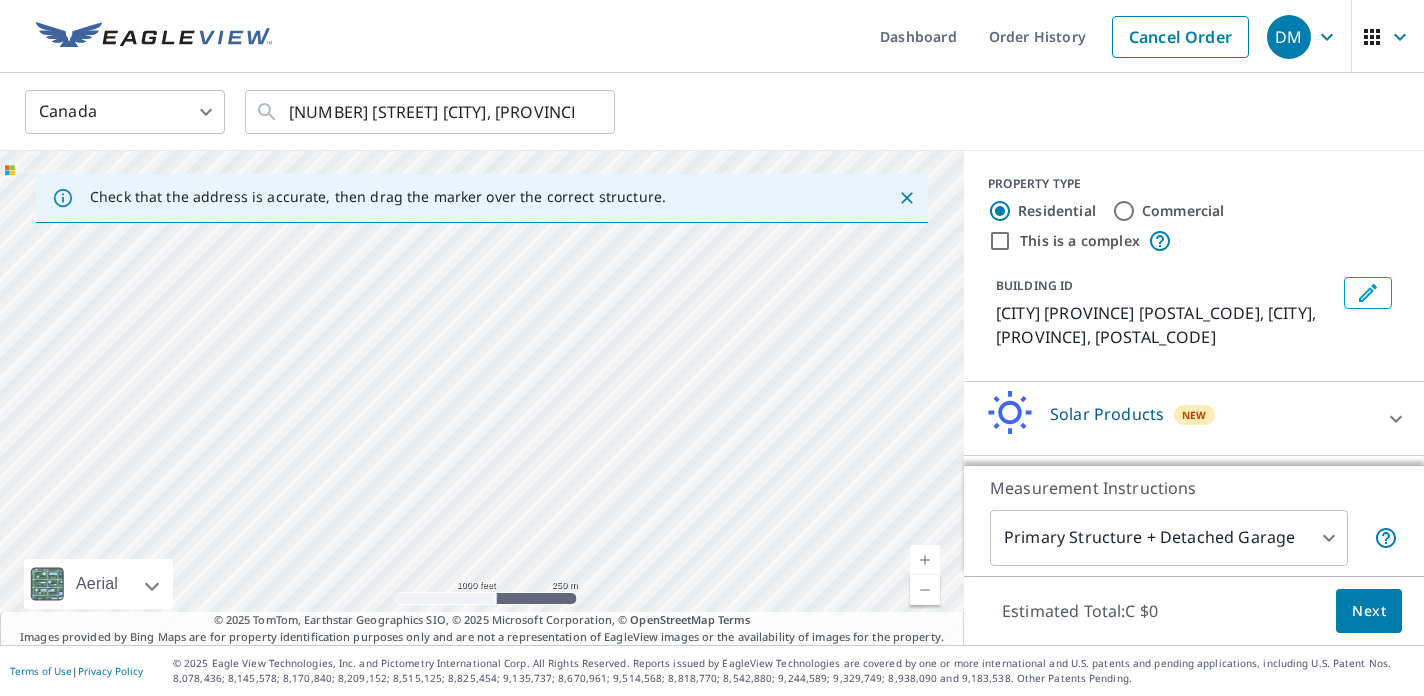 click on "[CITY] [PROVINCE] [POSTAL_CODE] [CITY], [PROVINCE], [POSTAL_CODE]" at bounding box center [482, 398] 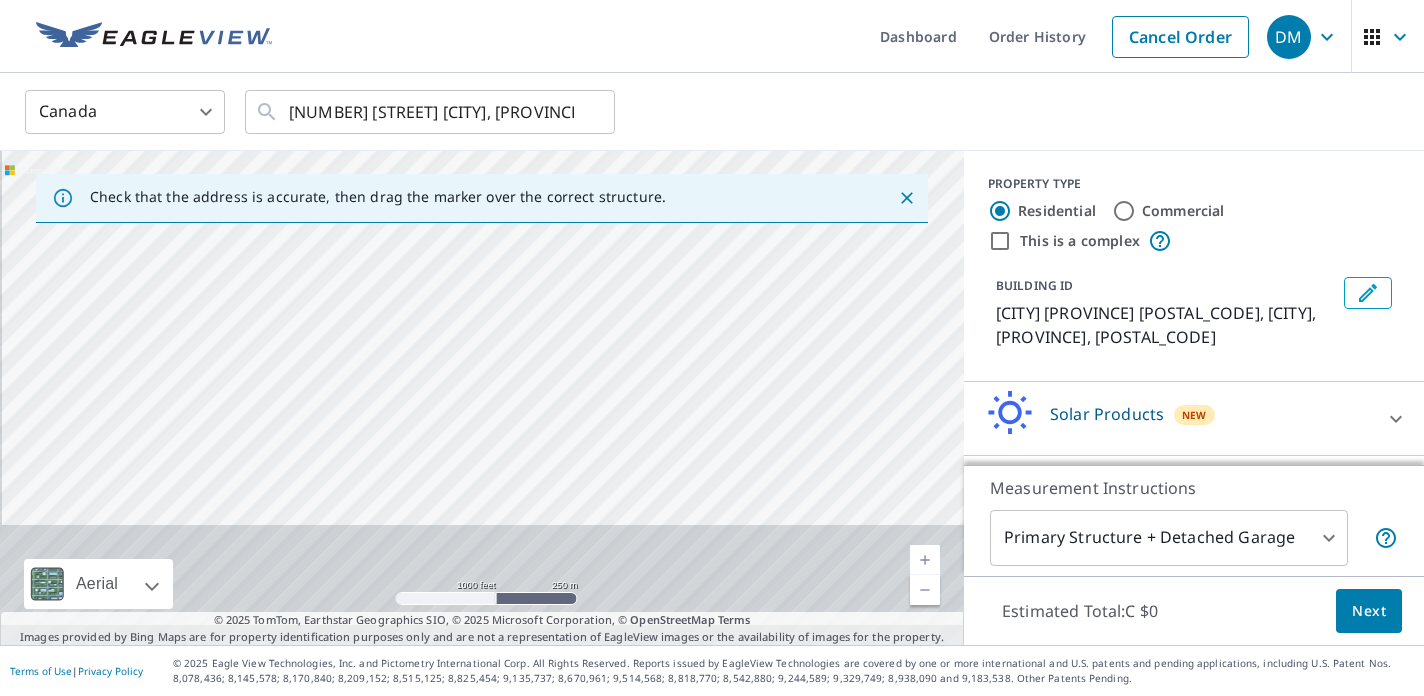 click on "[CITY] [PROVINCE] [POSTAL_CODE] [CITY], [PROVINCE], [POSTAL_CODE]" at bounding box center [482, 398] 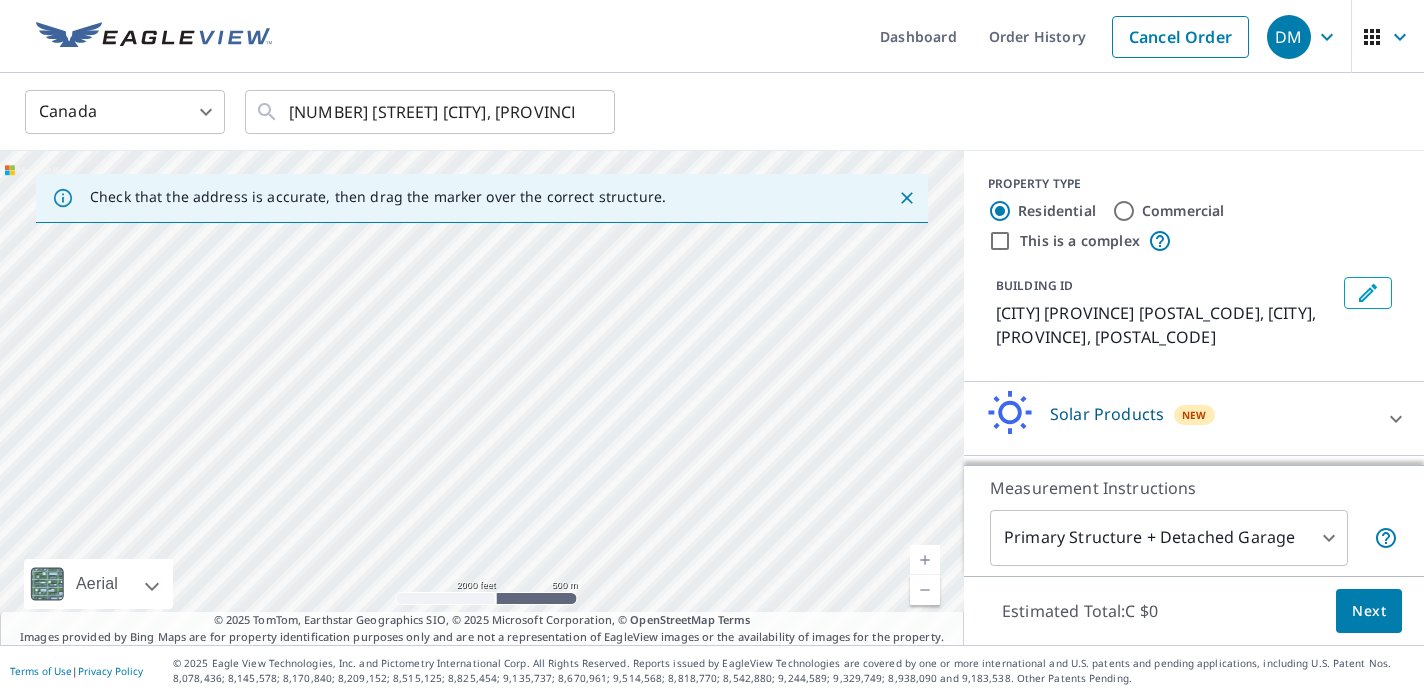 drag, startPoint x: 567, startPoint y: 379, endPoint x: 542, endPoint y: 576, distance: 198.57996 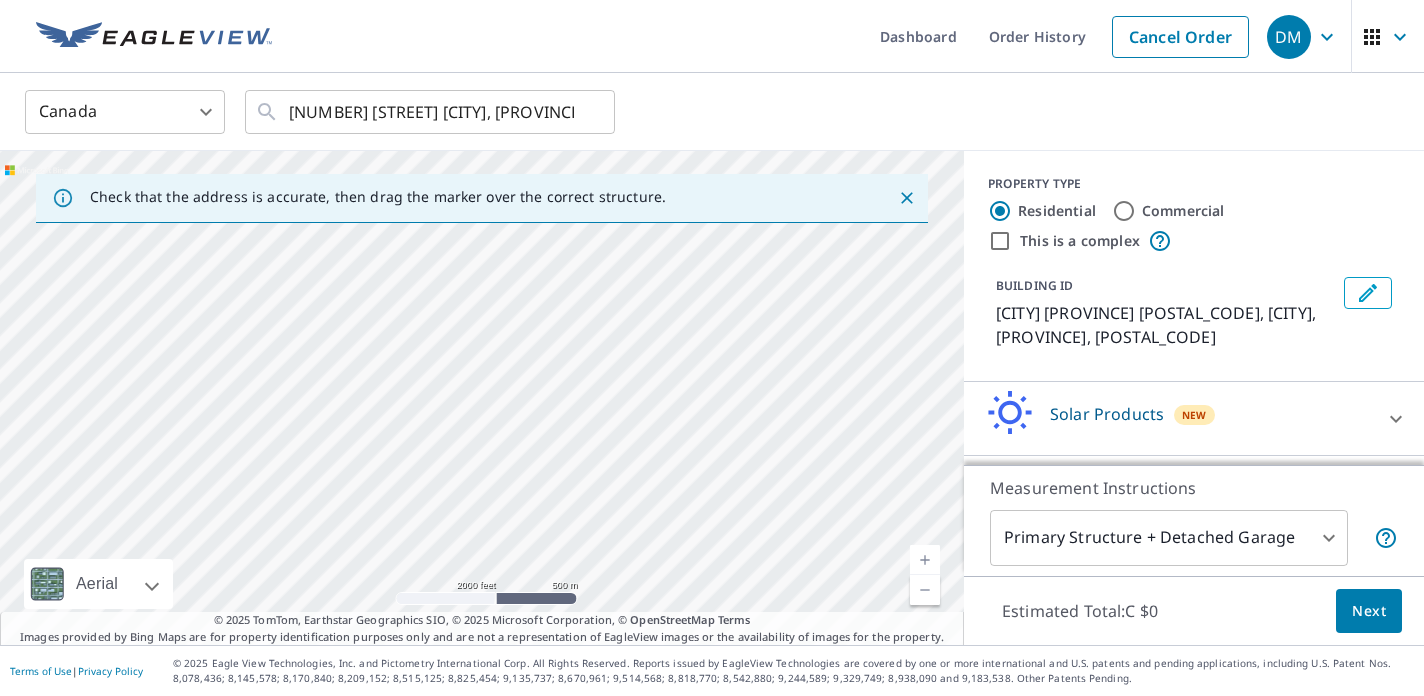 drag, startPoint x: 602, startPoint y: 396, endPoint x: 560, endPoint y: 565, distance: 174.14075 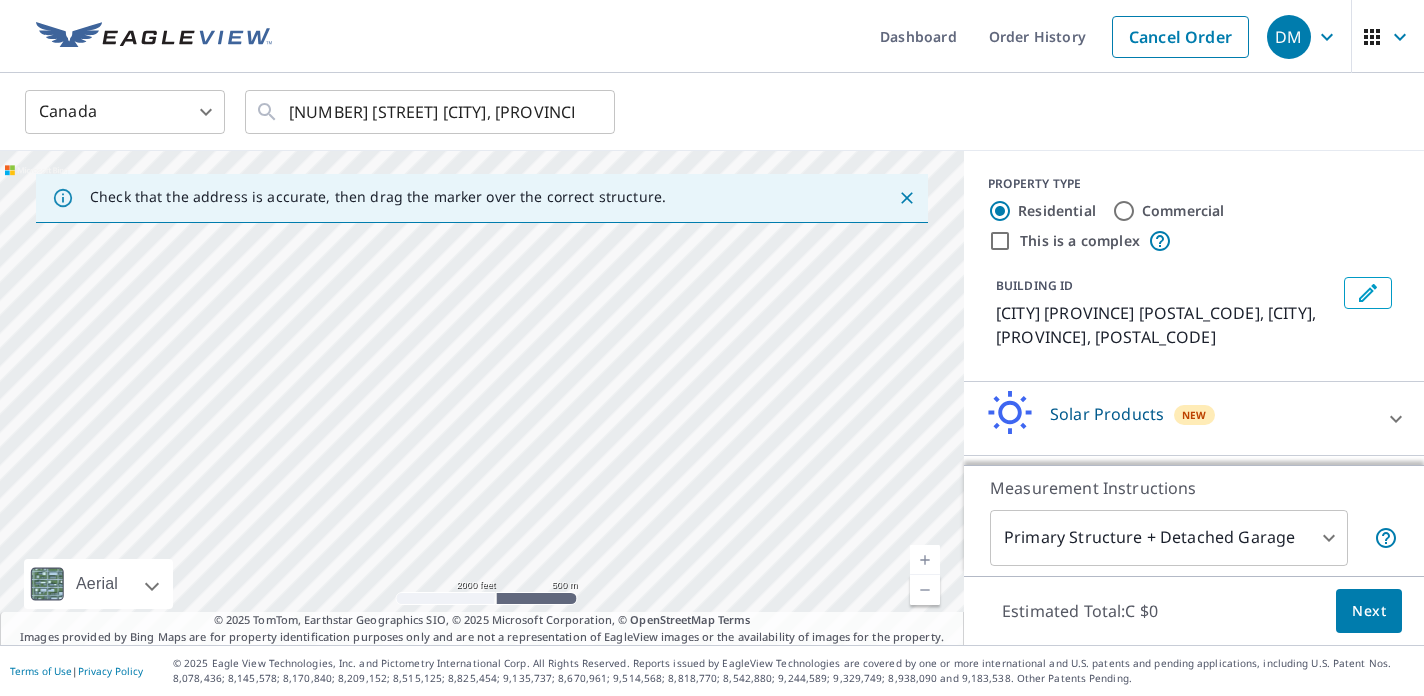 drag, startPoint x: 552, startPoint y: 373, endPoint x: 526, endPoint y: 549, distance: 177.9101 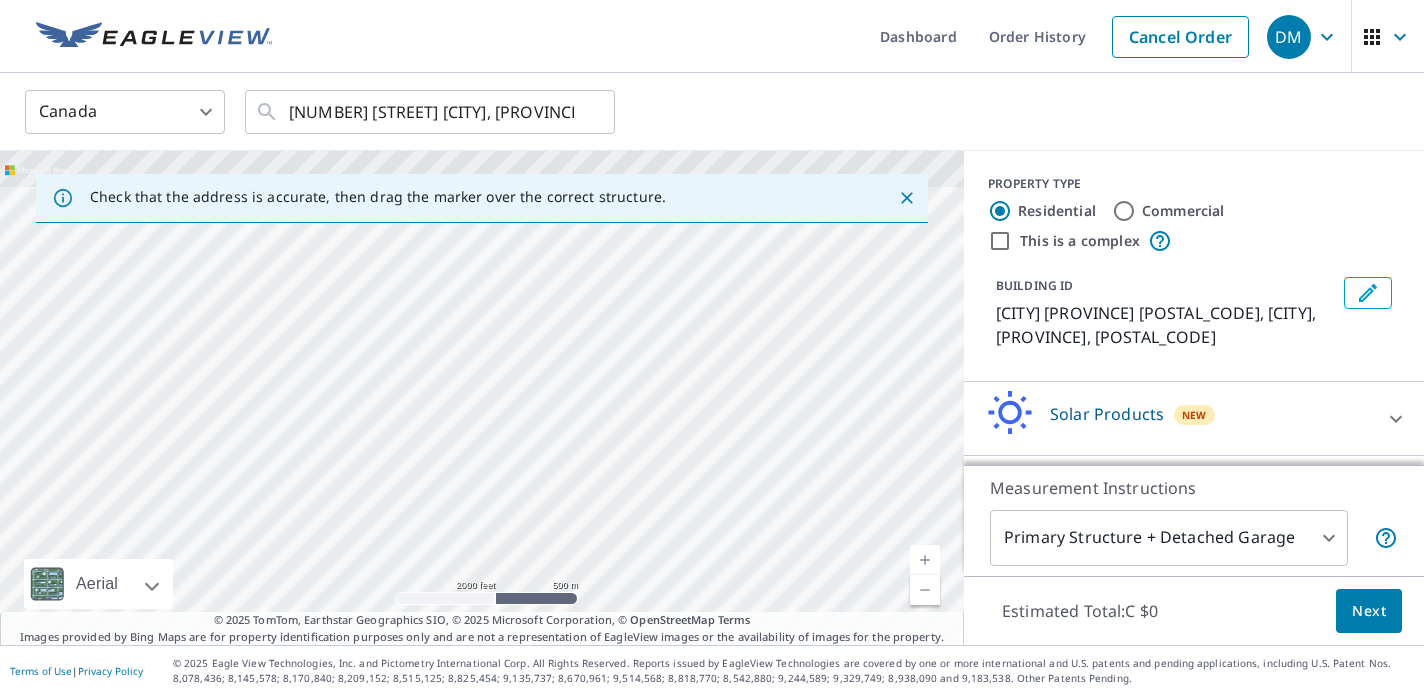 click on "[CITY] [PROVINCE] [POSTAL_CODE] [CITY], [PROVINCE], [POSTAL_CODE]" at bounding box center (482, 398) 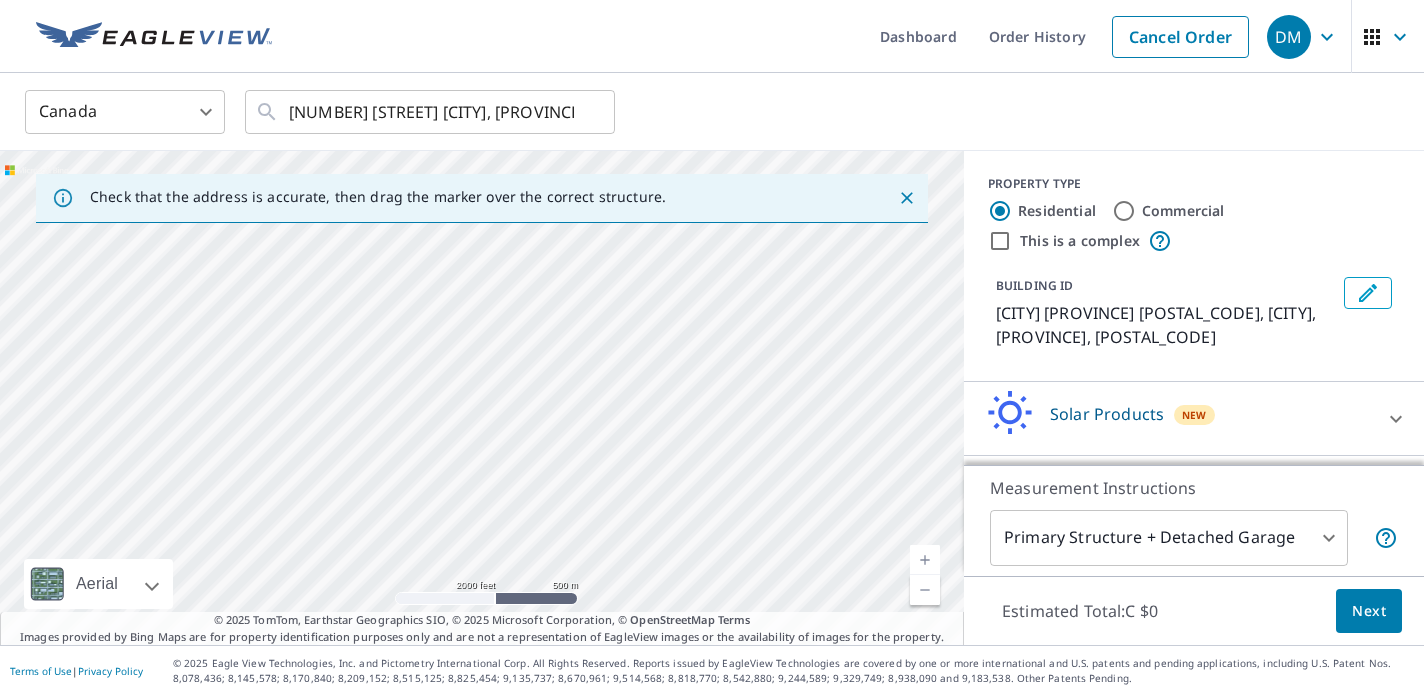 click on "[CITY] [PROVINCE] [POSTAL_CODE] [CITY], [PROVINCE], [POSTAL_CODE]" at bounding box center (482, 398) 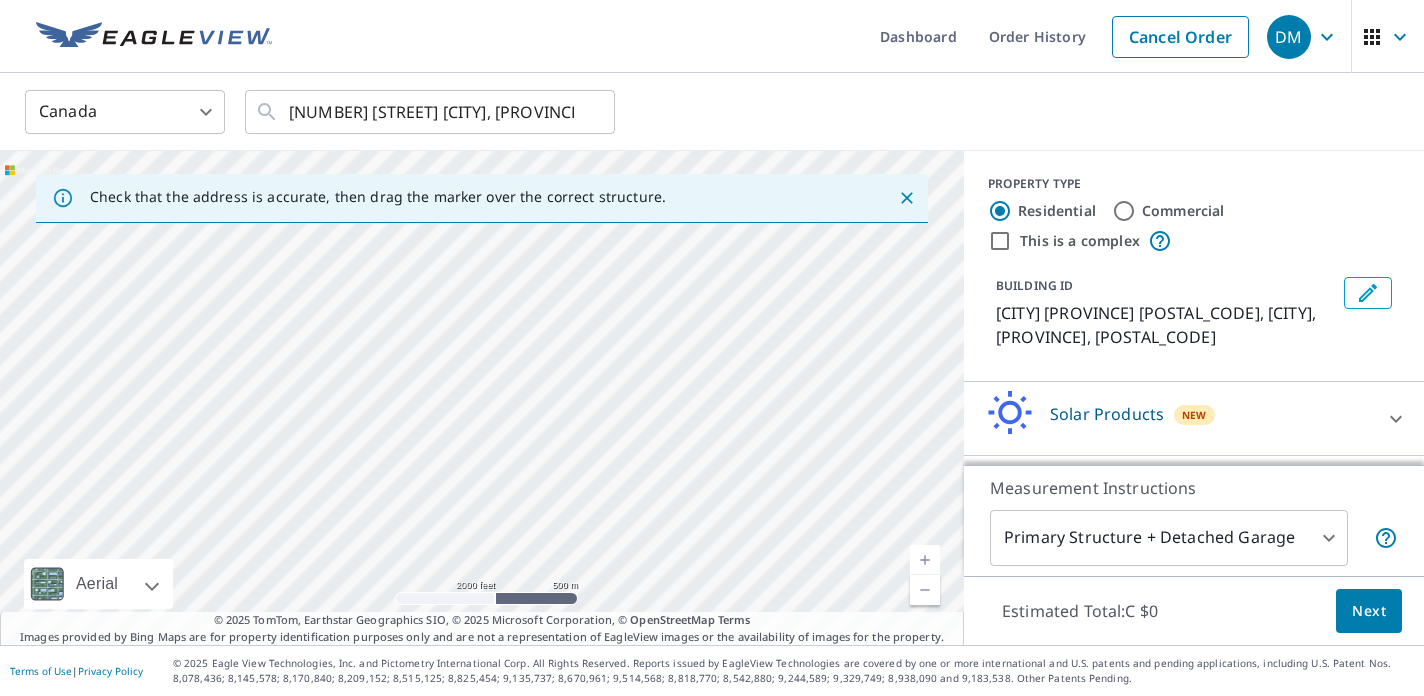 click on "[CITY] [PROVINCE] [POSTAL_CODE] [CITY], [PROVINCE], [POSTAL_CODE]" at bounding box center (482, 398) 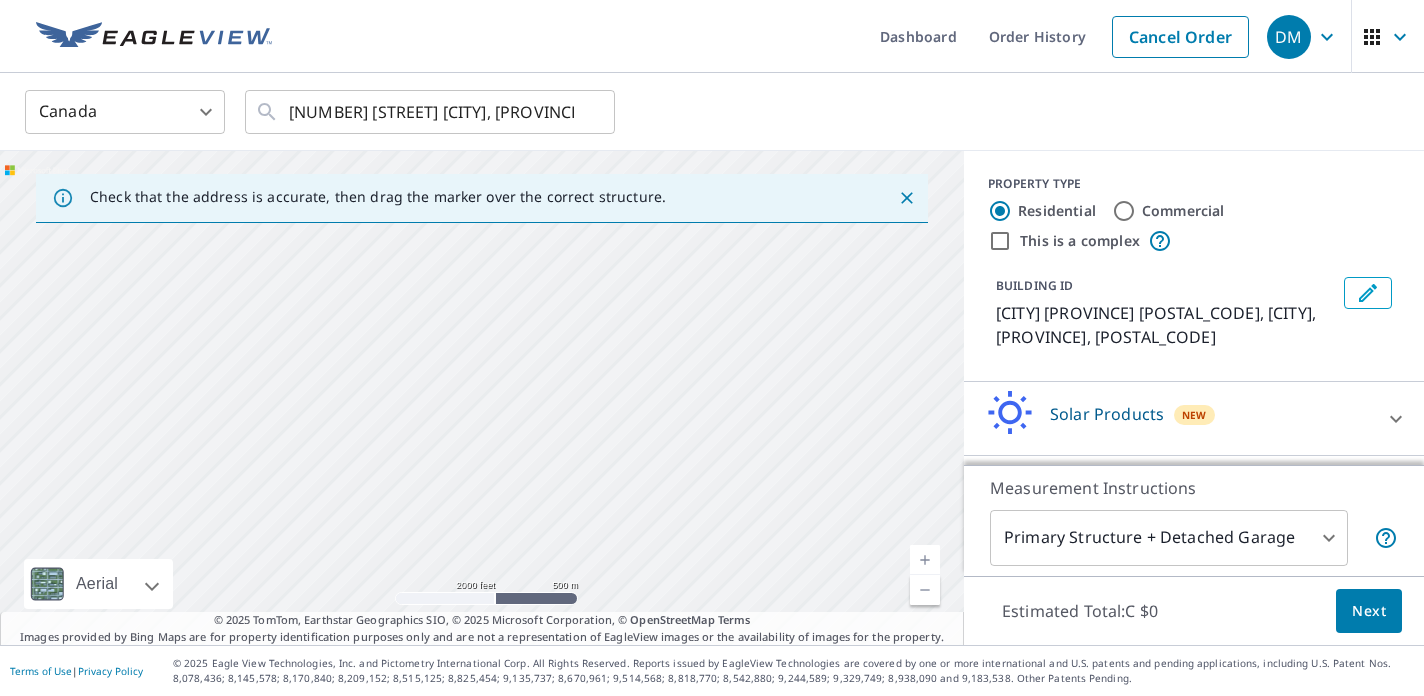 click on "[CITY] [PROVINCE] [POSTAL_CODE] [CITY], [PROVINCE], [POSTAL_CODE]" at bounding box center (482, 398) 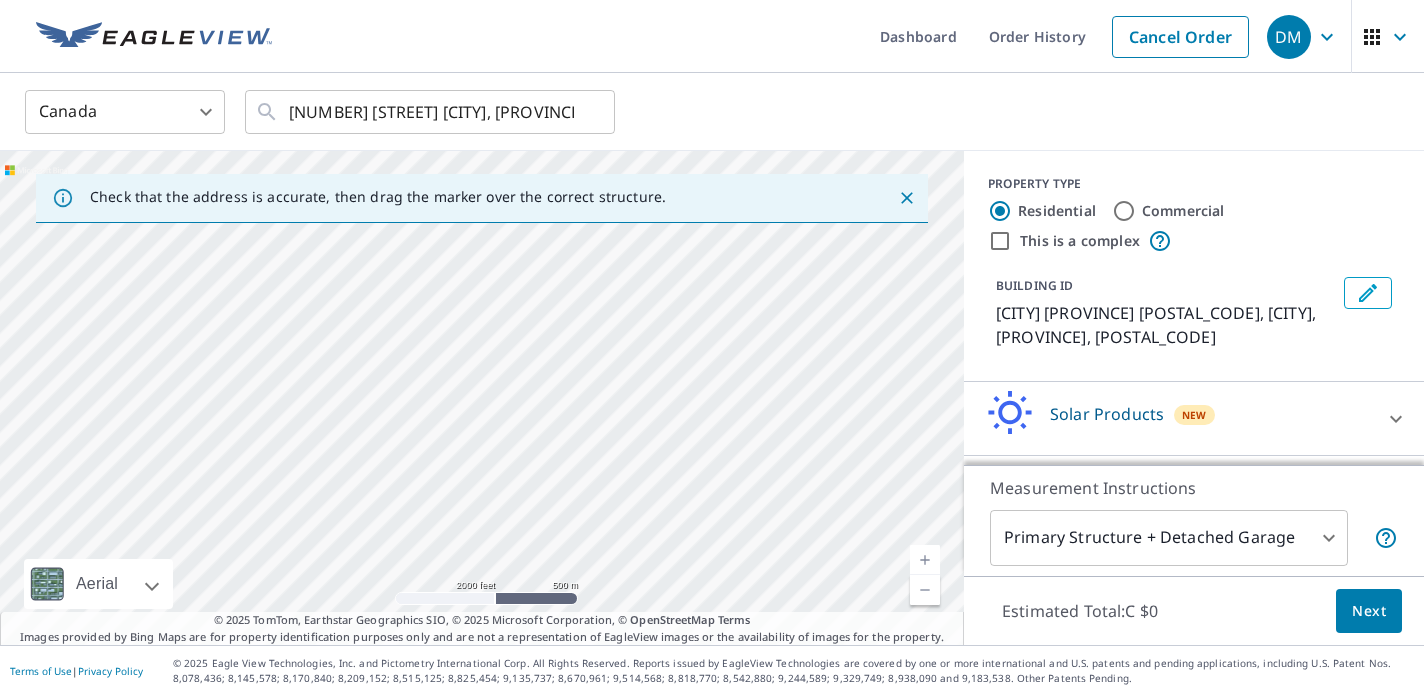 click on "[CITY] [PROVINCE] [POSTAL_CODE] [CITY], [PROVINCE], [POSTAL_CODE]" at bounding box center (482, 398) 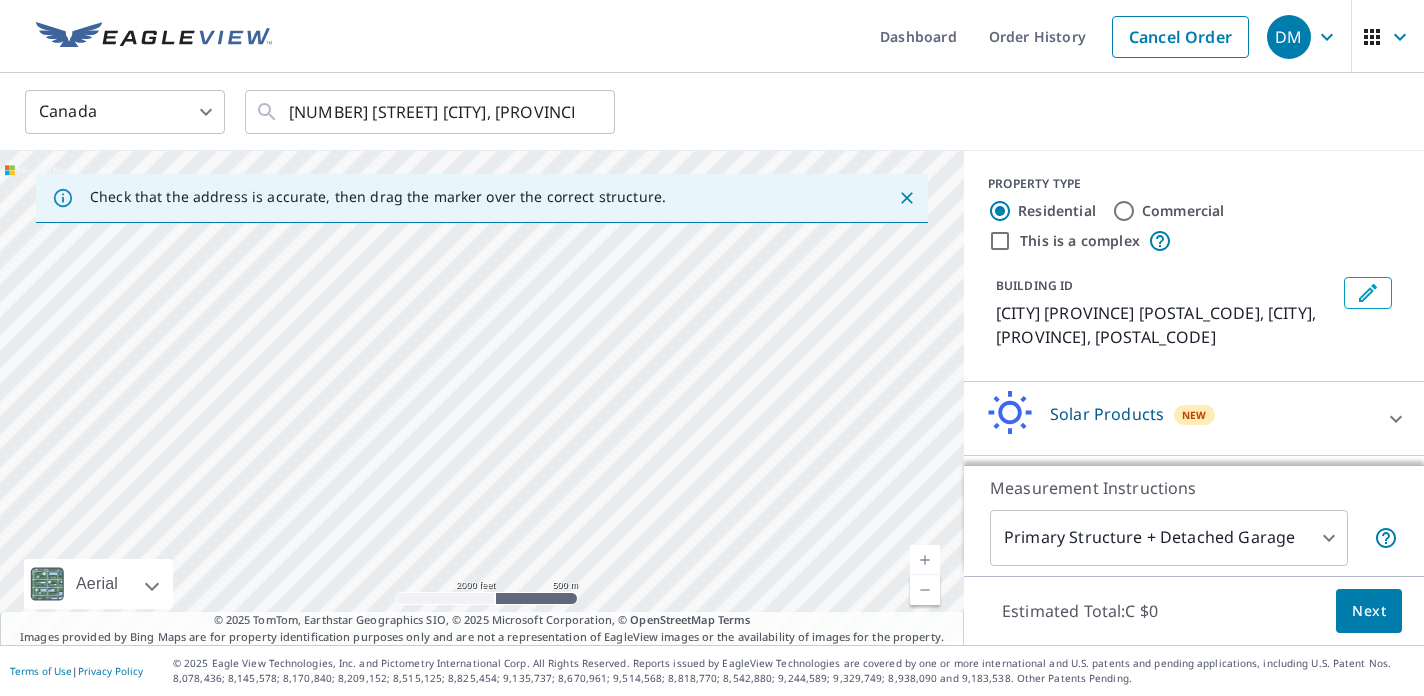 click on "[CITY] [PROVINCE] [POSTAL_CODE] [CITY], [PROVINCE], [POSTAL_CODE]" at bounding box center (482, 398) 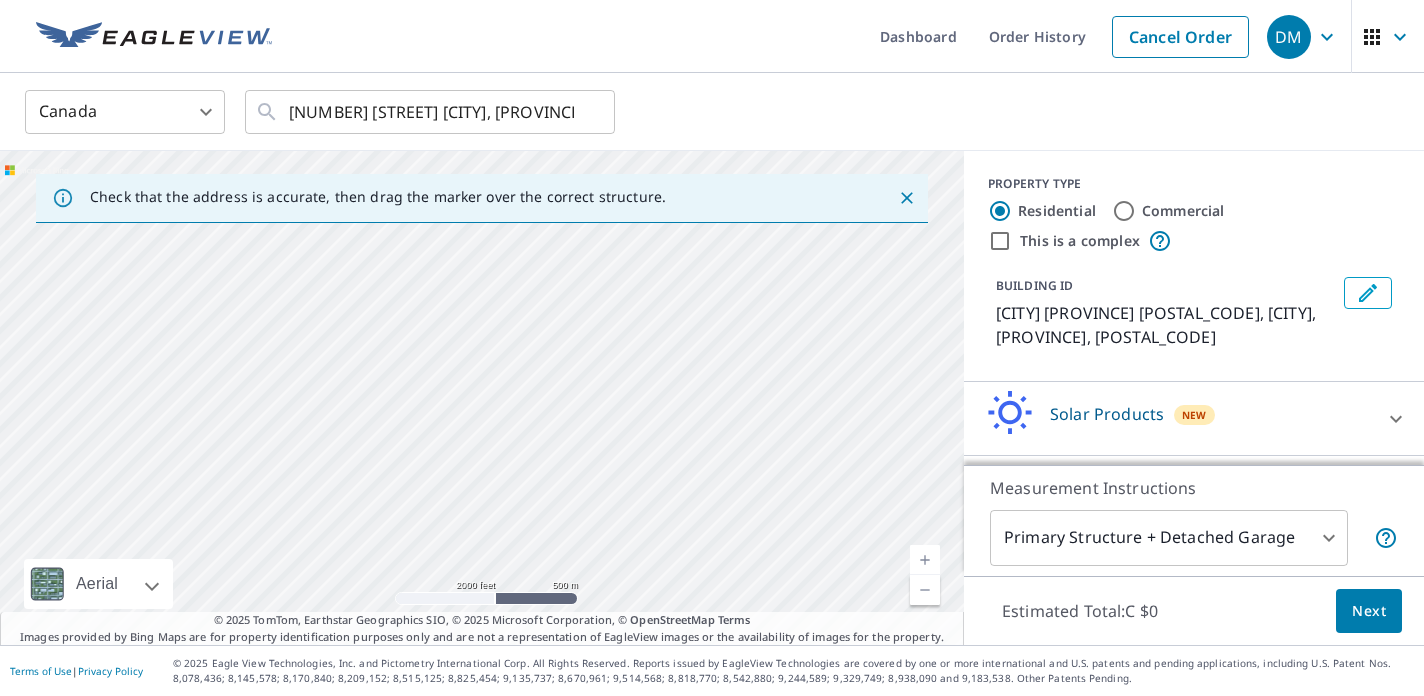 click on "[CITY] [PROVINCE] [POSTAL_CODE] [CITY], [PROVINCE], [POSTAL_CODE]" at bounding box center (482, 398) 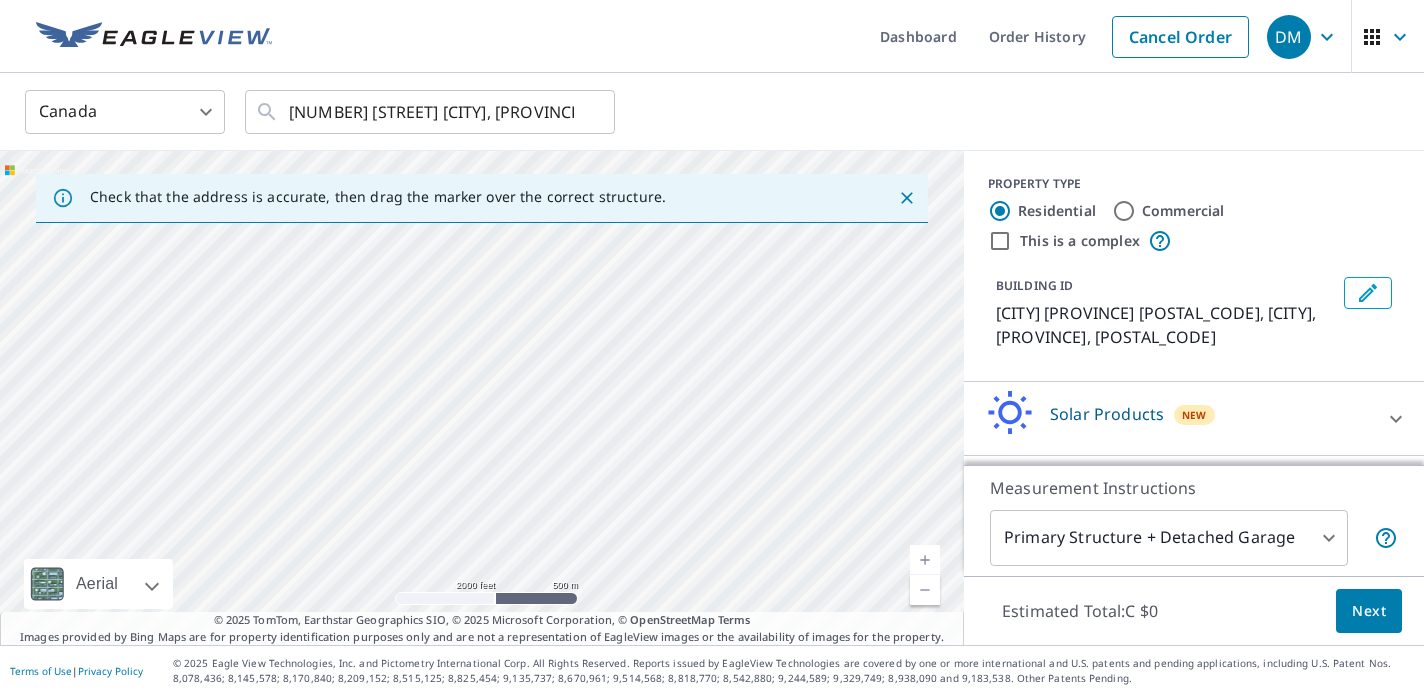 click on "[CITY] [PROVINCE] [POSTAL_CODE] [CITY], [PROVINCE], [POSTAL_CODE]" at bounding box center (482, 398) 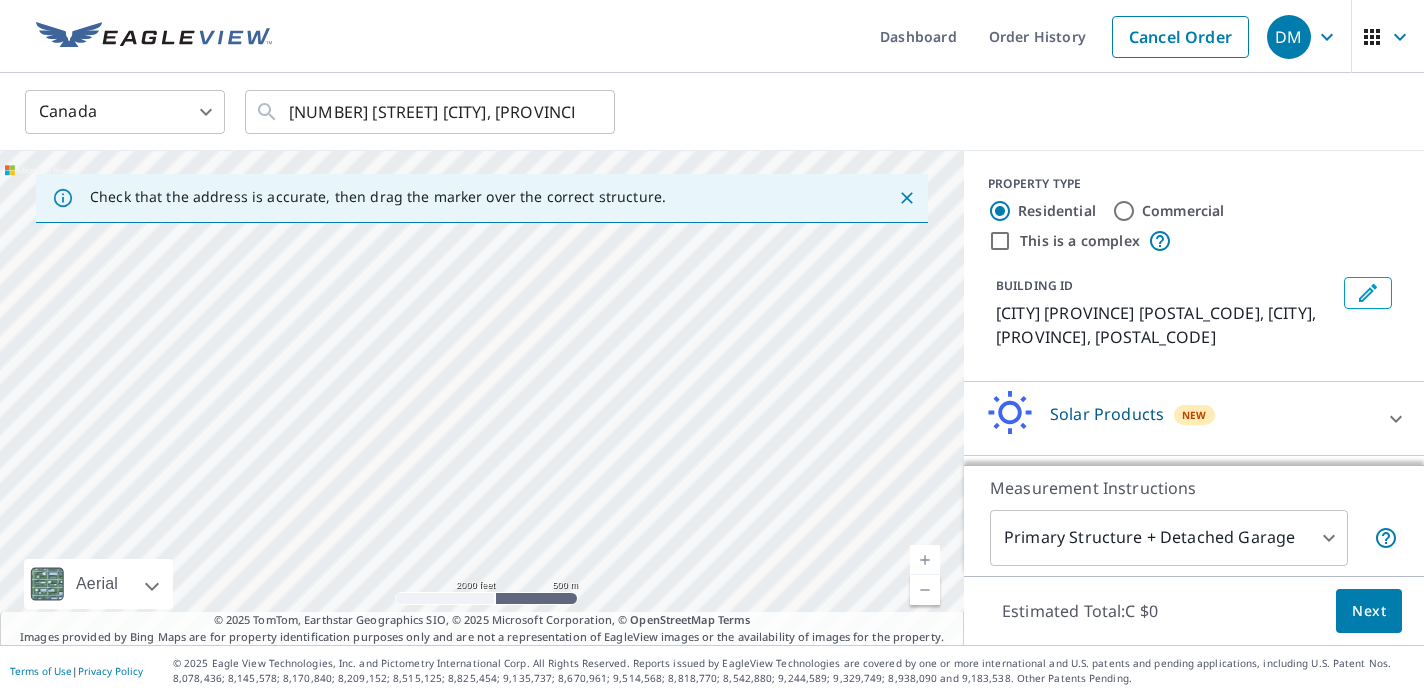 click on "Check that the address is accurate, then drag the marker over the correct structure. [CITY] [PROVINCE] [POSTAL_CODE] [CITY] [PROVINCE] [POSTAL_CODE] Aerial Road A standard road map Aerial A detailed look from above Labels Labels 2000 feet 500 m © 2025 TomTom, © 2025 Maxar, © 2025 Microsoft Corporation © OpenStreetMap Terms © 2025 TomTom, Earthstar Geographics SIO, © 2025 Microsoft Corporation, ©   OpenStreetMap   Terms Images provided by Bing Maps are for property identification purposes only and are not a representation of EagleView images or the availability of images for the property." at bounding box center [482, 398] 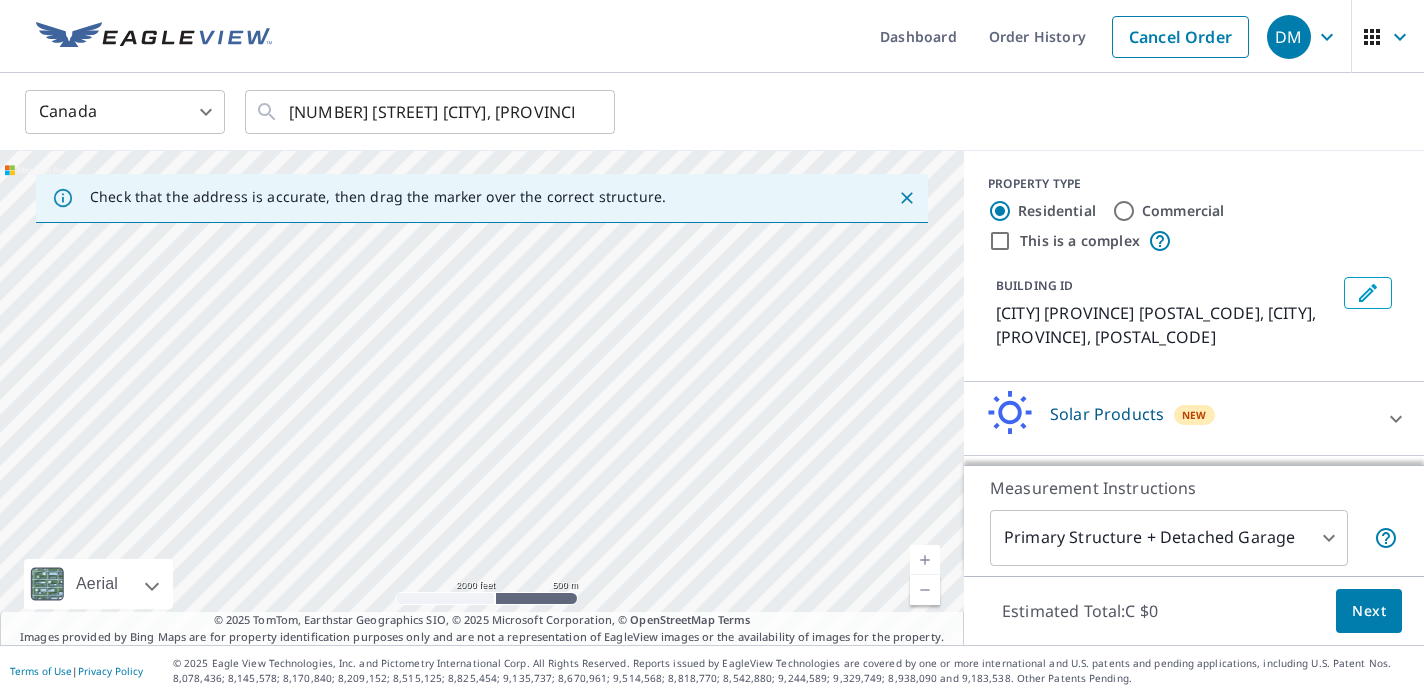 click on "[CITY] [PROVINCE] [POSTAL_CODE] [CITY], [PROVINCE], [POSTAL_CODE]" at bounding box center [482, 398] 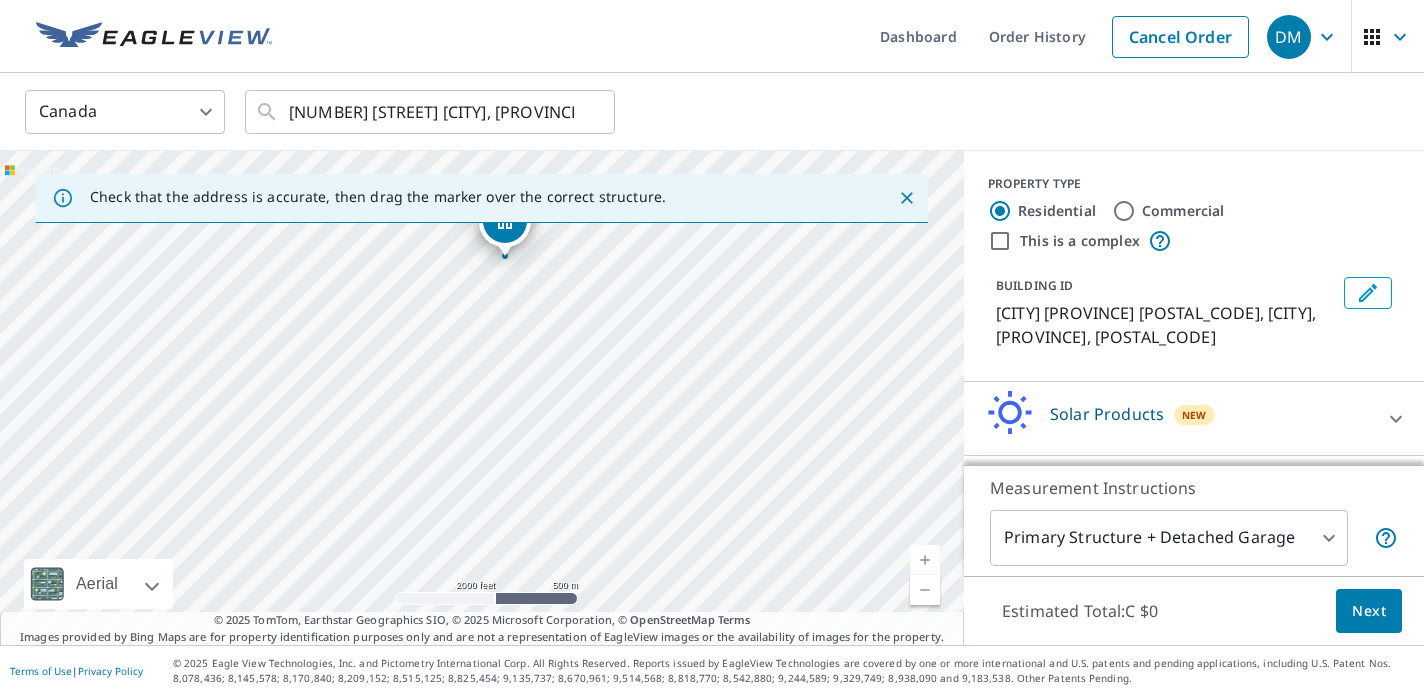 click on "[CITY] [PROVINCE] [POSTAL_CODE] [CITY], [PROVINCE], [POSTAL_CODE]" at bounding box center (482, 398) 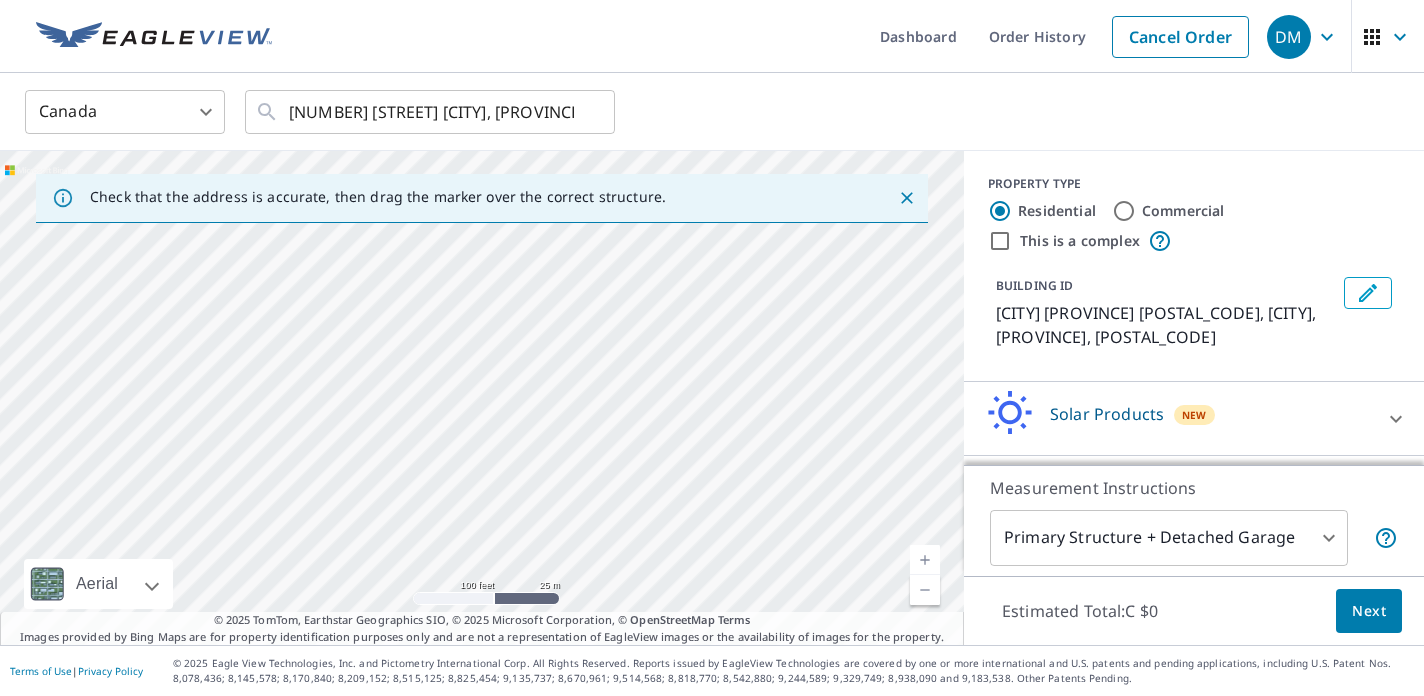 click on "[CITY] [PROVINCE] [POSTAL_CODE] [CITY], [PROVINCE], [POSTAL_CODE]" at bounding box center (482, 398) 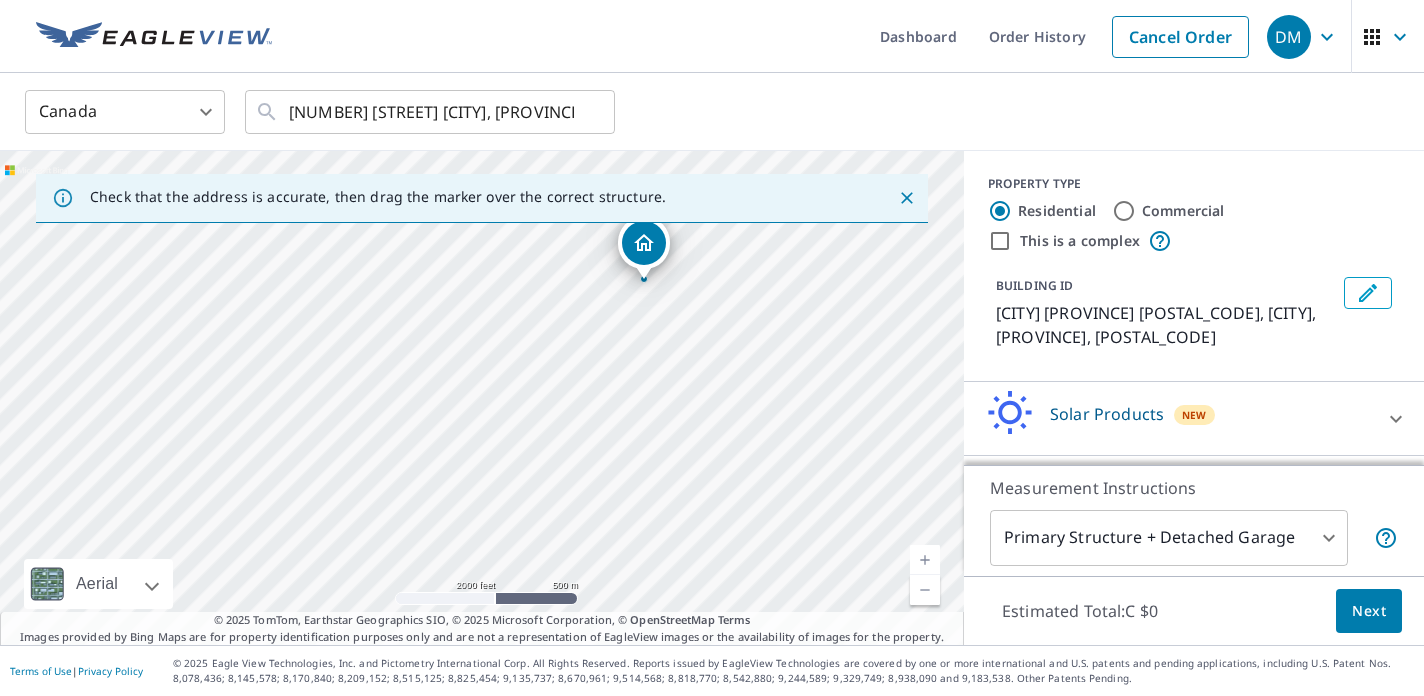 drag, startPoint x: 686, startPoint y: 339, endPoint x: 564, endPoint y: 456, distance: 169.03549 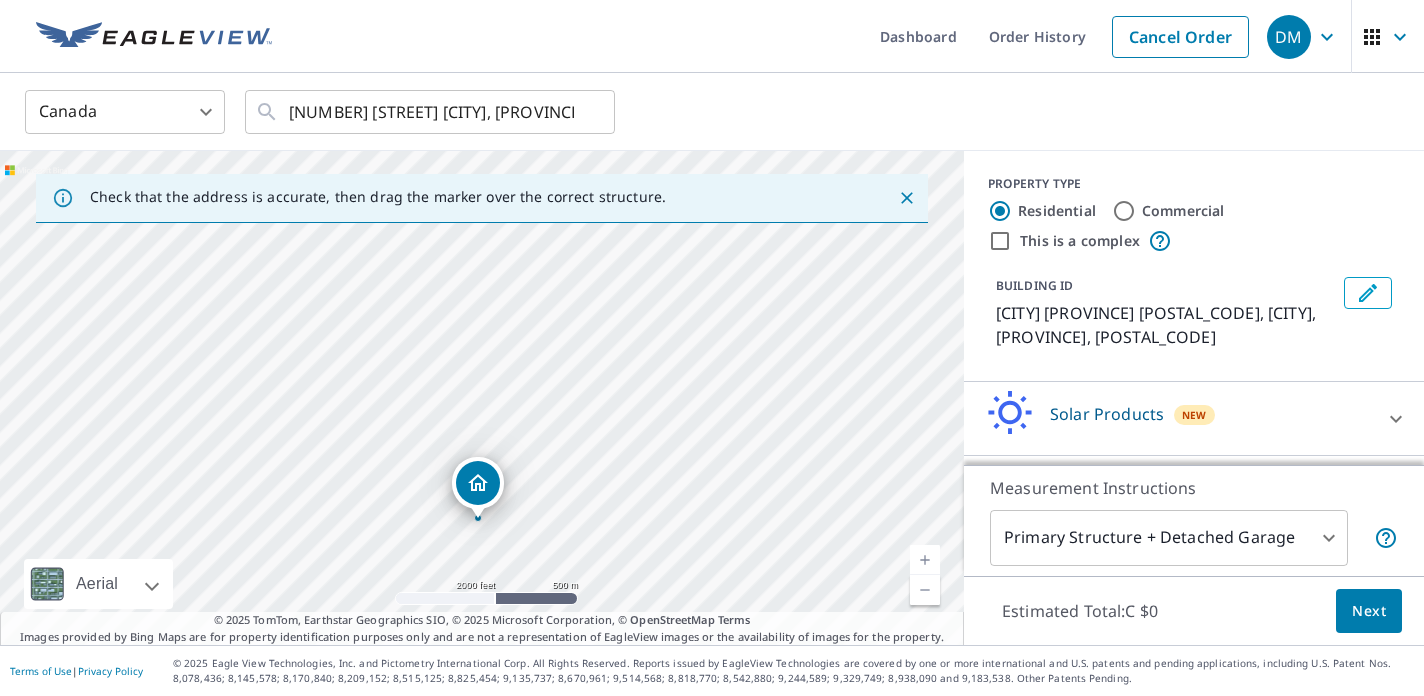drag, startPoint x: 642, startPoint y: 252, endPoint x: 481, endPoint y: 496, distance: 292.3303 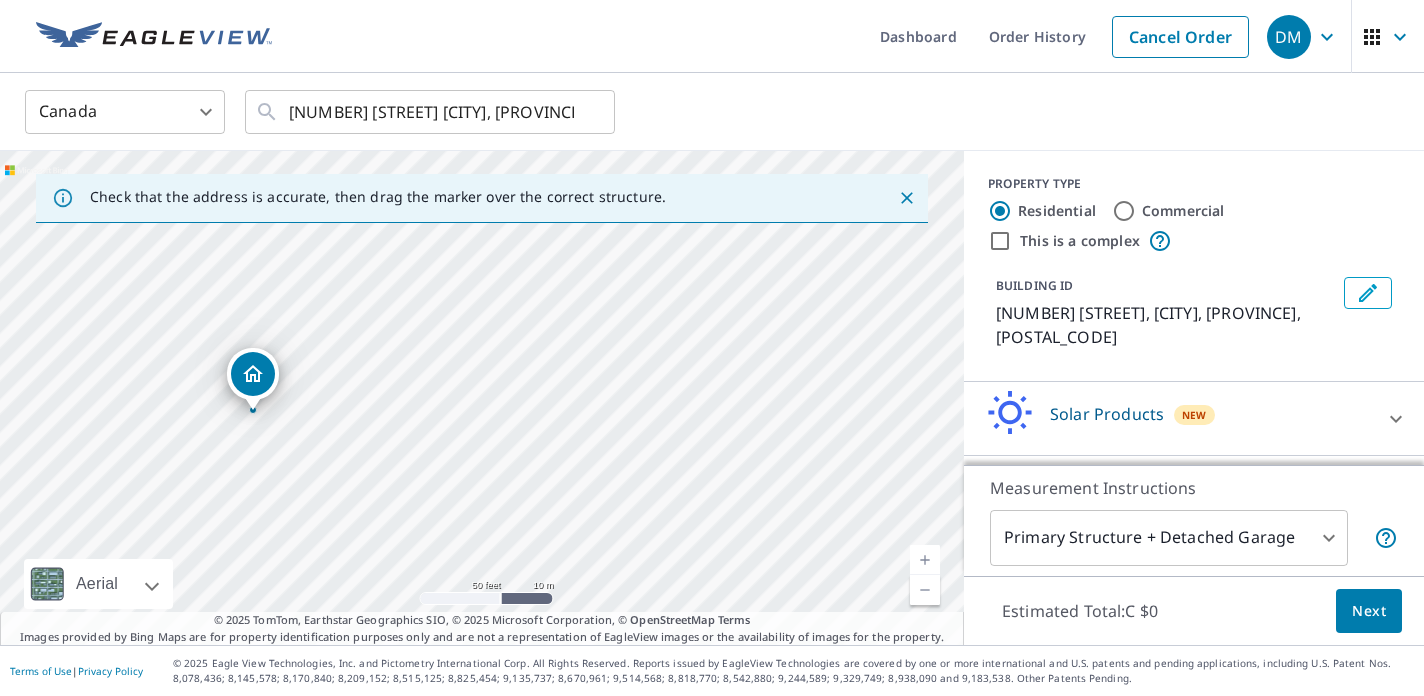 drag, startPoint x: 485, startPoint y: 380, endPoint x: 425, endPoint y: 516, distance: 148.64723 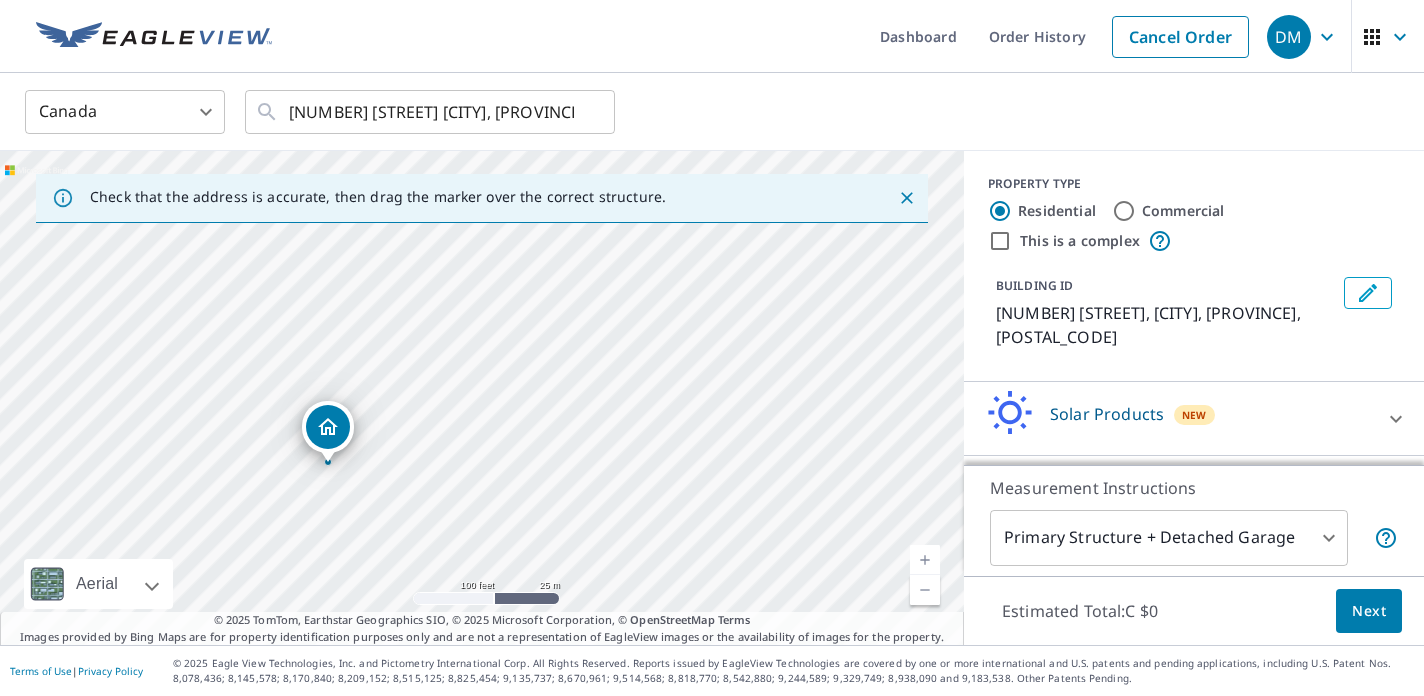 drag, startPoint x: 466, startPoint y: 377, endPoint x: 451, endPoint y: 394, distance: 22.671568 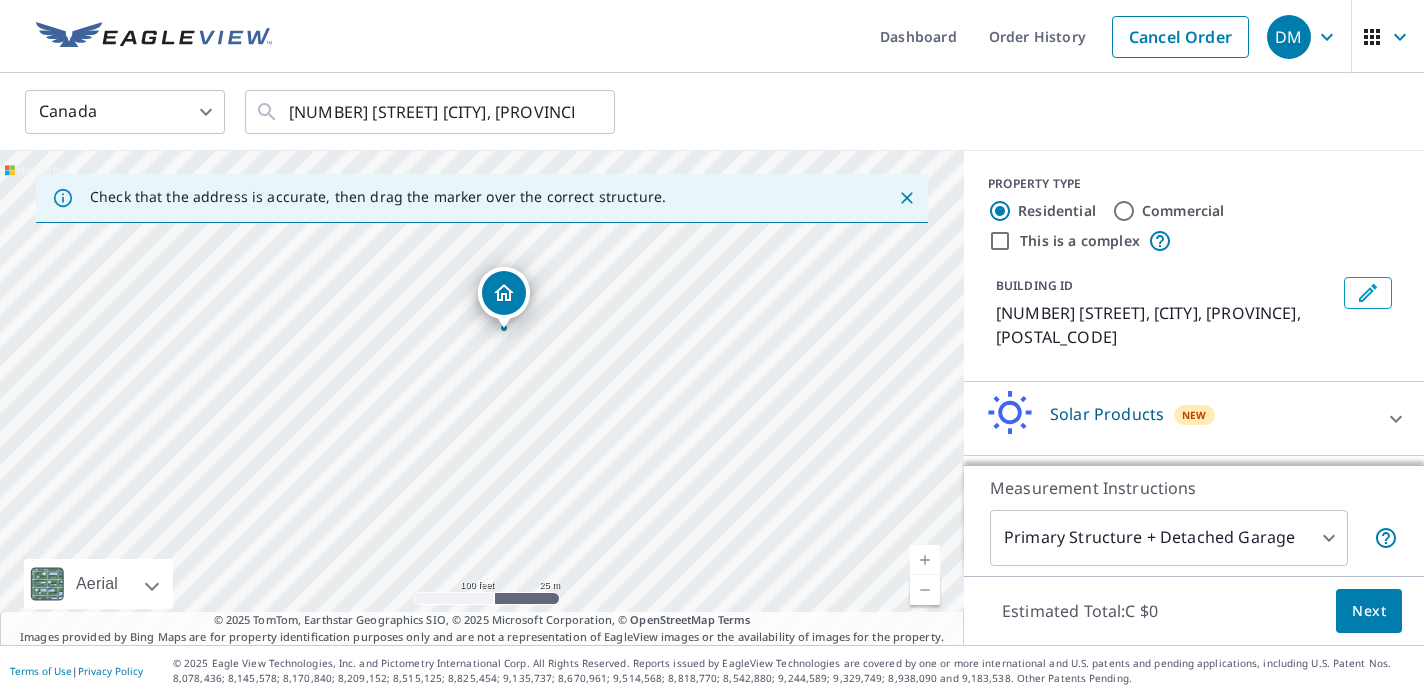 drag, startPoint x: 328, startPoint y: 429, endPoint x: 505, endPoint y: 295, distance: 222.00226 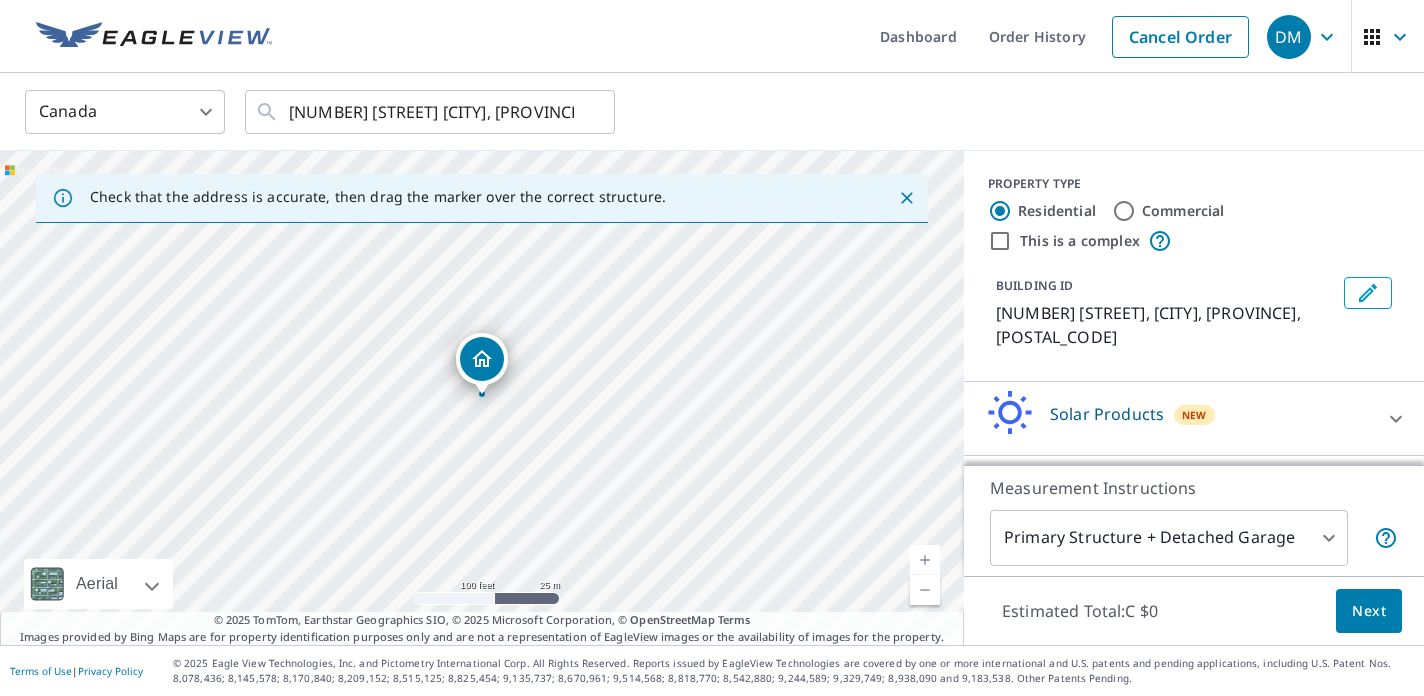 drag, startPoint x: 1116, startPoint y: 411, endPoint x: 1133, endPoint y: 387, distance: 29.410883 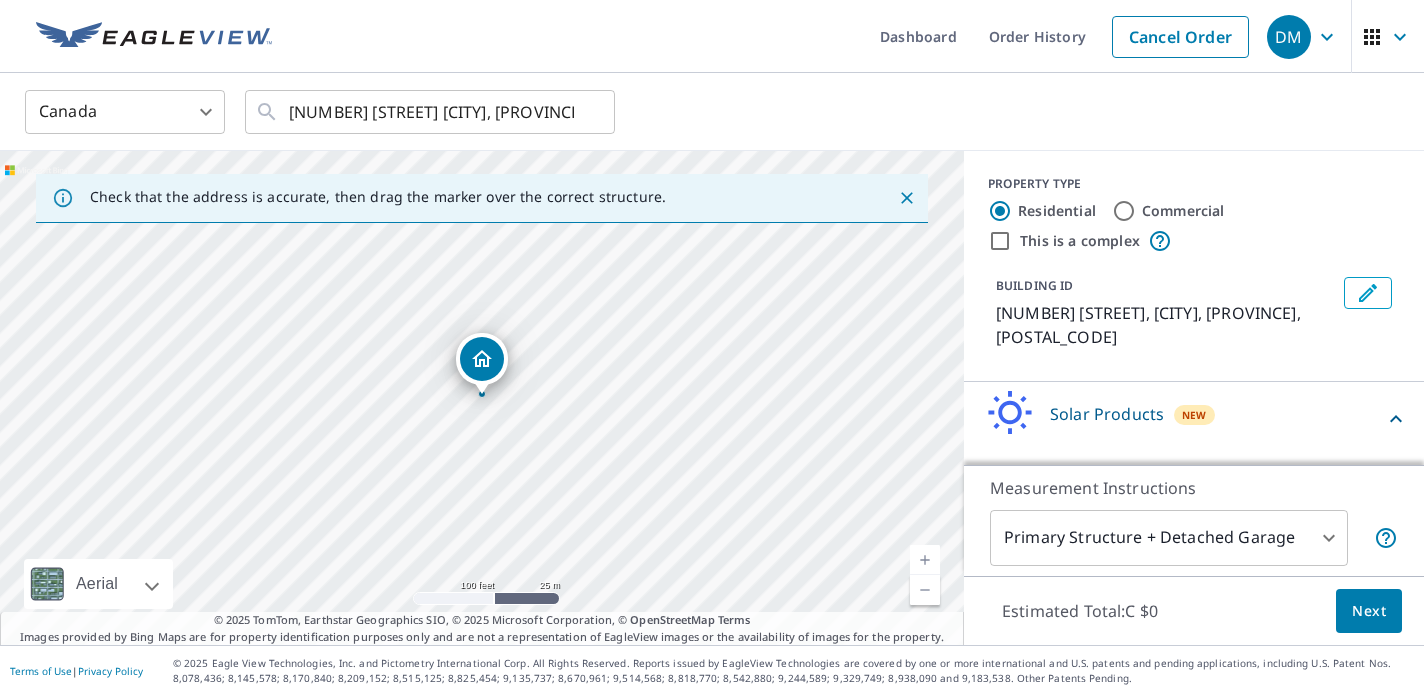 scroll, scrollTop: 48, scrollLeft: 0, axis: vertical 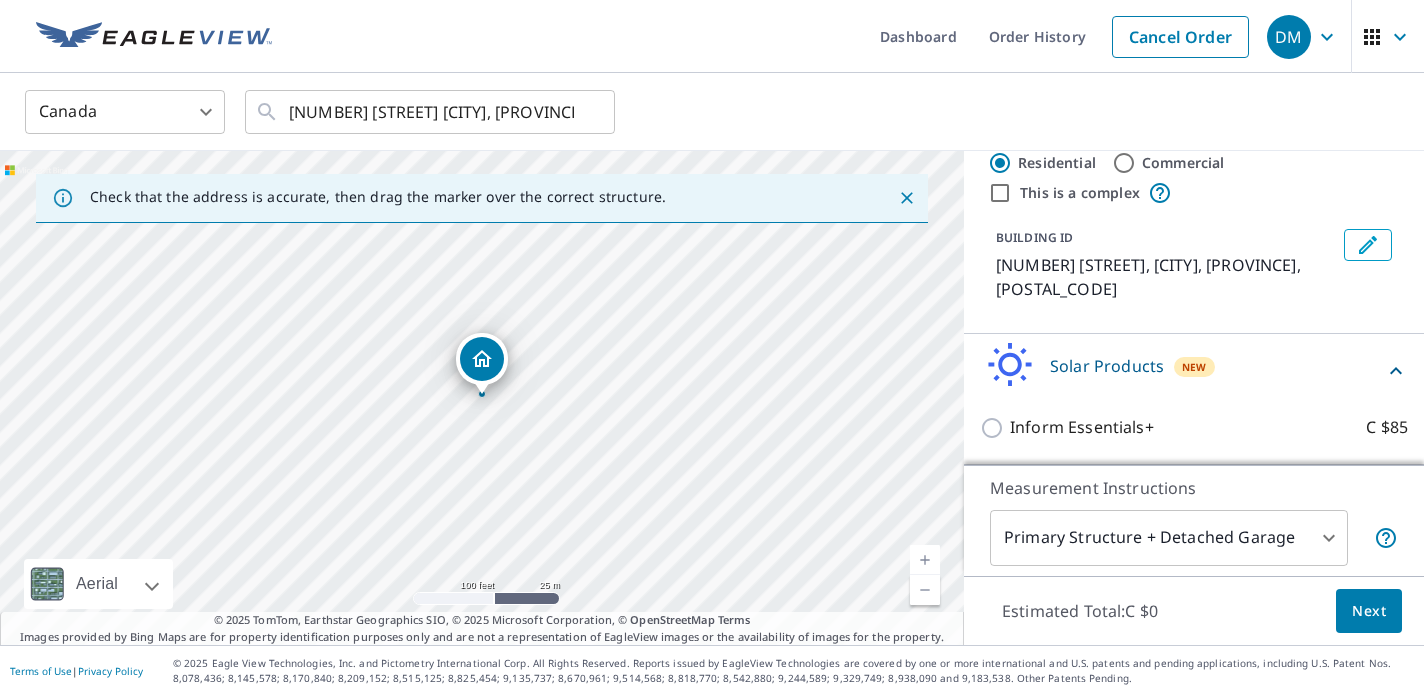click on "DM DM
Dashboard Order History Cancel Order DM Canada CA ​ [NUMBER] [STREET] [CITY], [PROVINCE] [POSTAL_CODE] ​ Check that the address is accurate, then drag the marker over the correct structure. [NUMBER] [STREET], [CITY], [PROVINCE] [POSTAL_CODE] Aerial Road A standard road map Aerial A detailed look from above Labels Labels 100 feet 25 m © 2025 TomTom, © 2025 Maxar, © 2025 Microsoft Corporation,  © OpenStreetMap Terms © 2025 TomTom, Earthstar Geographics SIO, © 2025 Microsoft Corporation, ©   OpenStreetMap   Terms Images provided by Bing Maps are for property identification purposes only and are not a representation of EagleView images or the availability of images for the property. PROPERTY TYPE Residential Commercial This is a complex BUILDING ID [NUMBER] [STREET], [CITY], [PROVINCE], [POSTAL_CODE] Solar Products New Inform Essentials+ C $85 Measurement Instructions Primary Structure + Detached Garage 1 ​ Estimated Total:  C $0 Next Terms of Use  |  Privacy Policy" at bounding box center [712, 348] 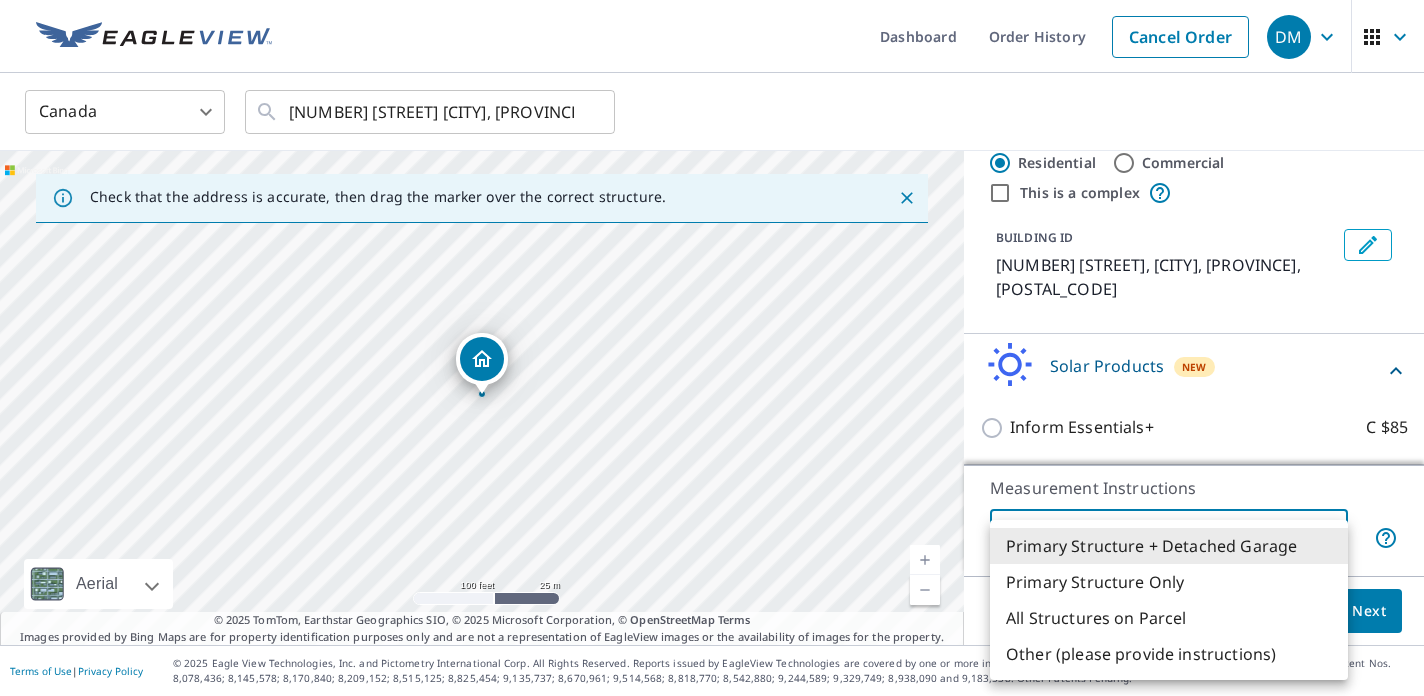 click on "All Structures on Parcel" at bounding box center [1169, 618] 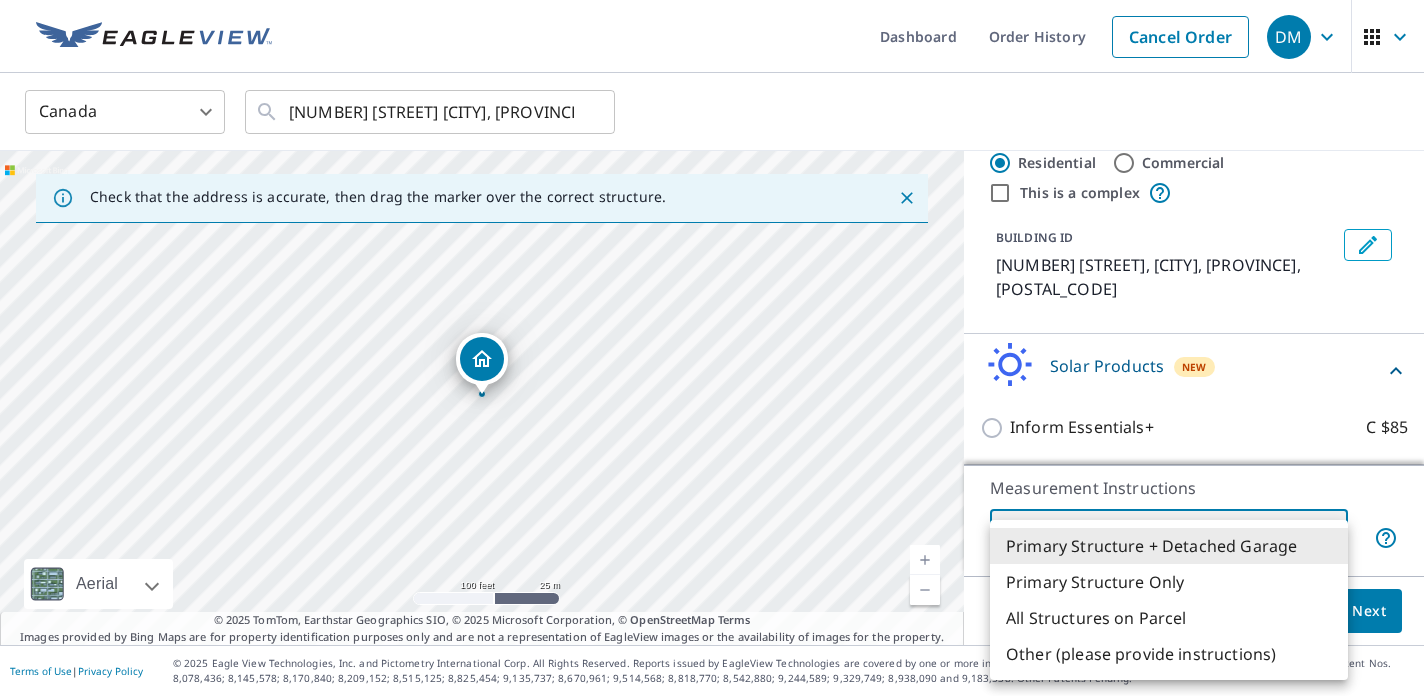 type on "3" 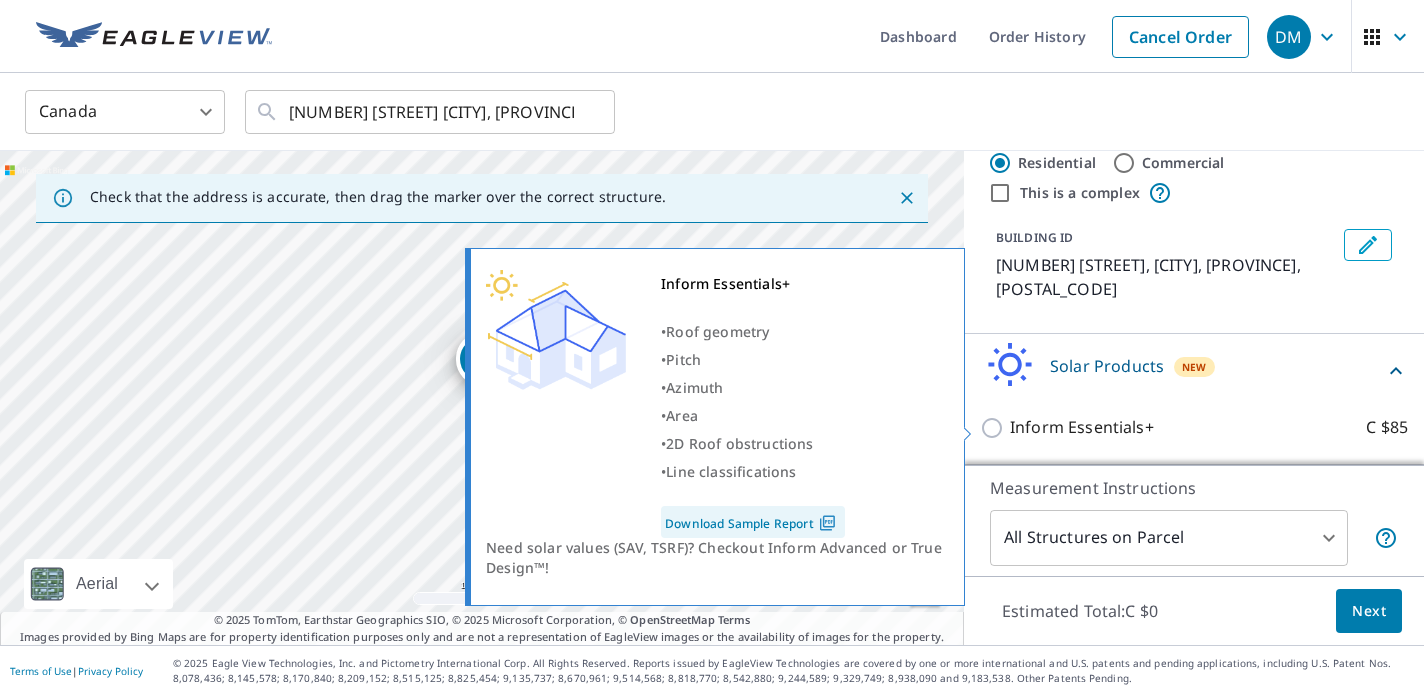 click on "Inform Essentials+" at bounding box center (1082, 427) 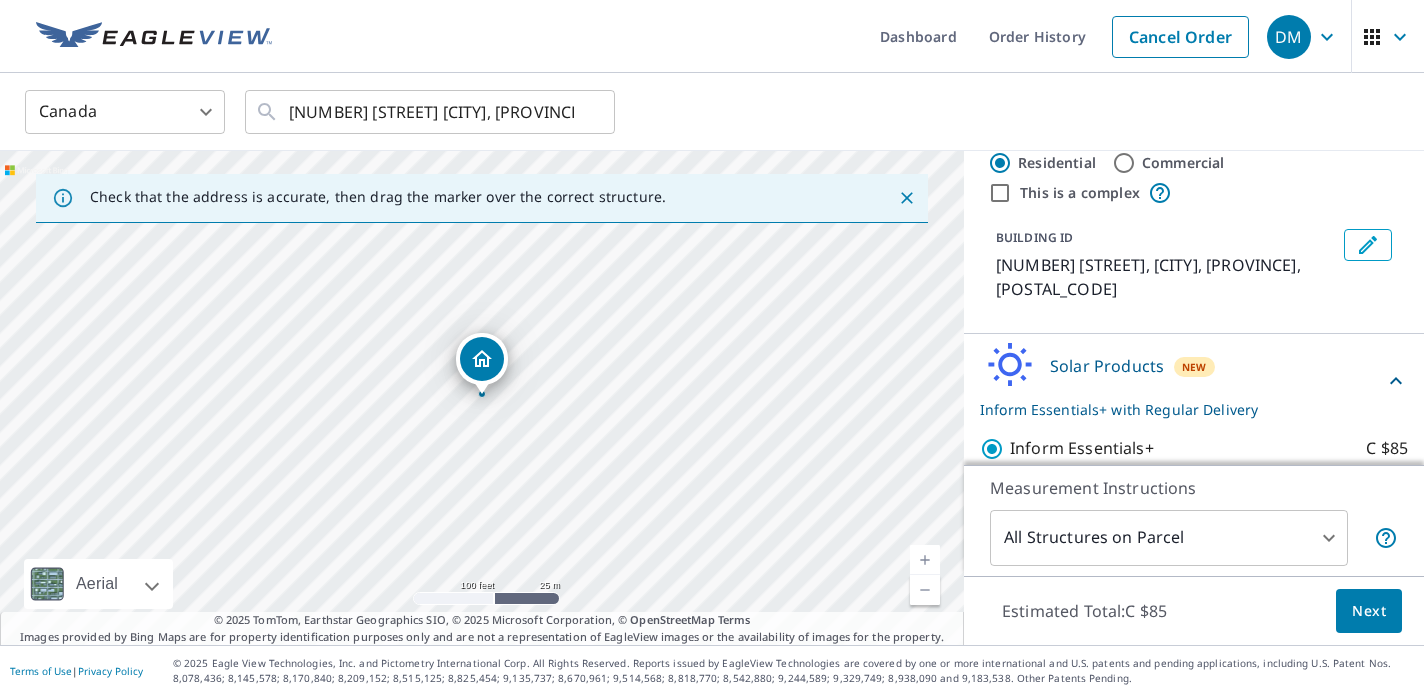 scroll, scrollTop: 113, scrollLeft: 0, axis: vertical 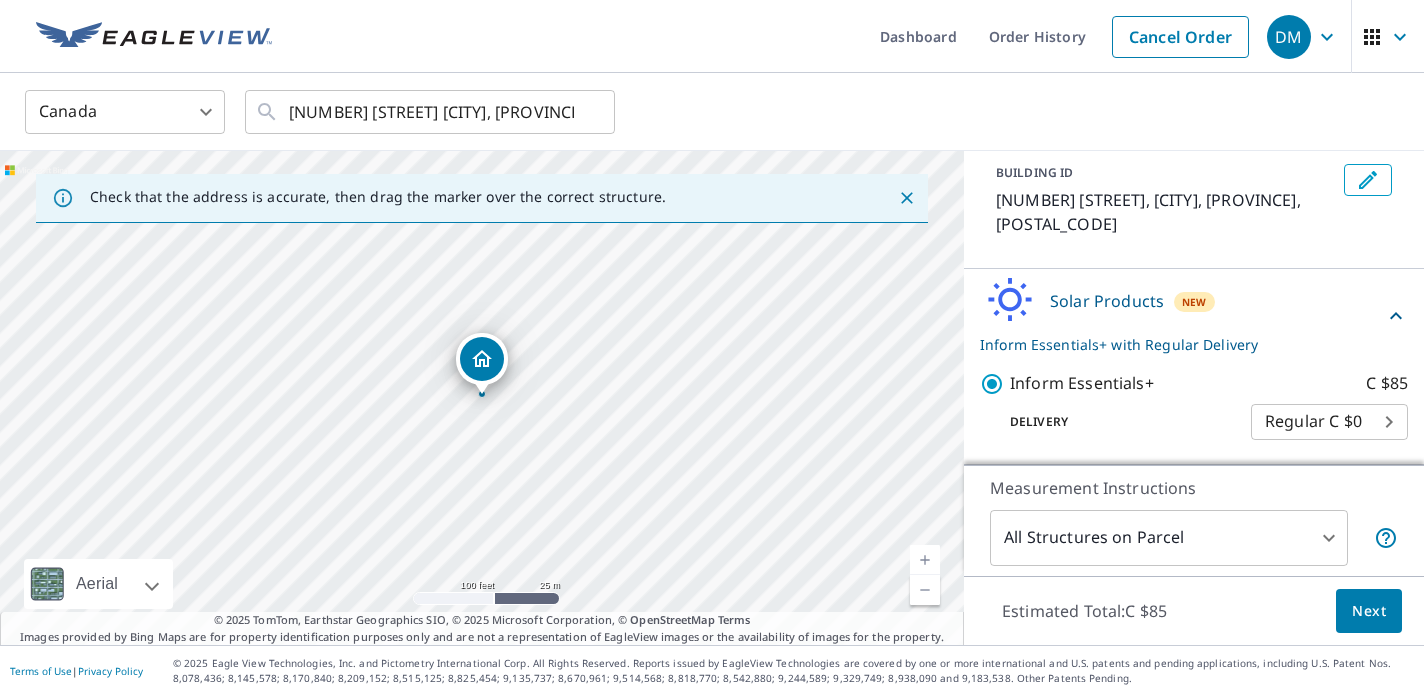 click on "Next" at bounding box center (1369, 611) 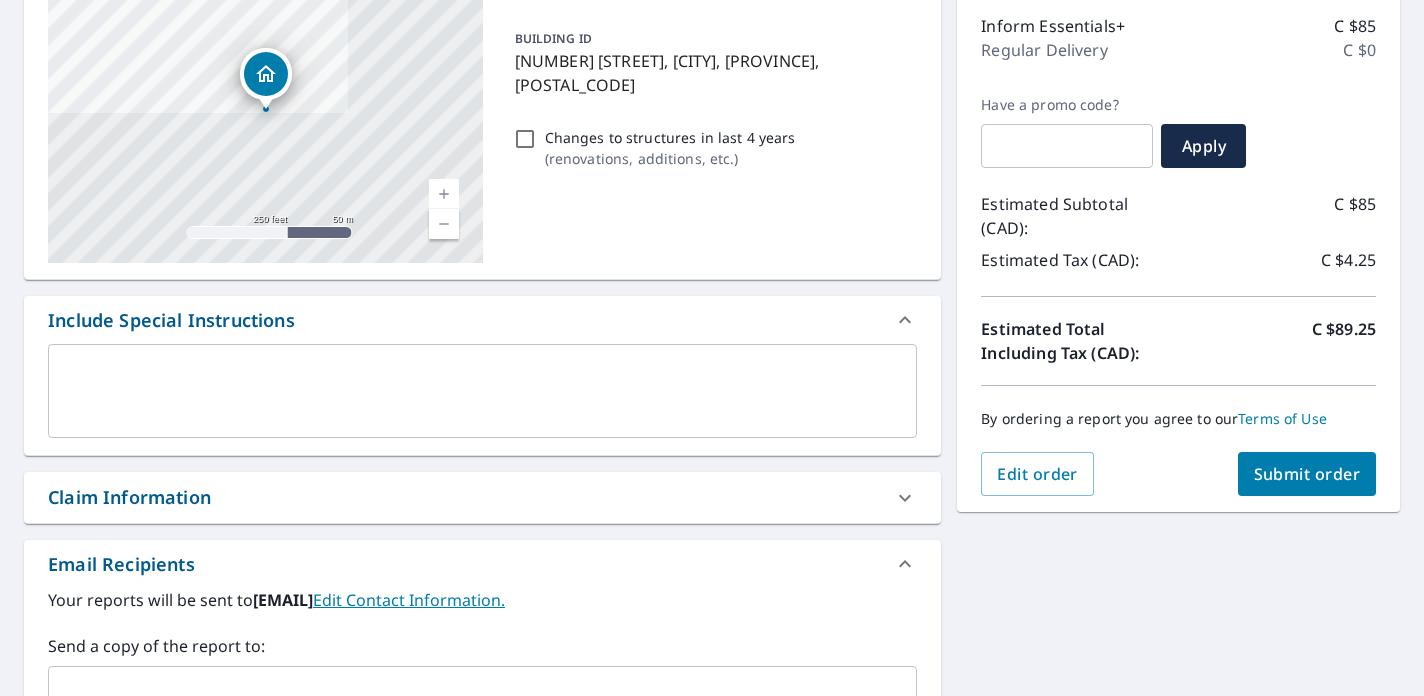 scroll, scrollTop: 266, scrollLeft: 0, axis: vertical 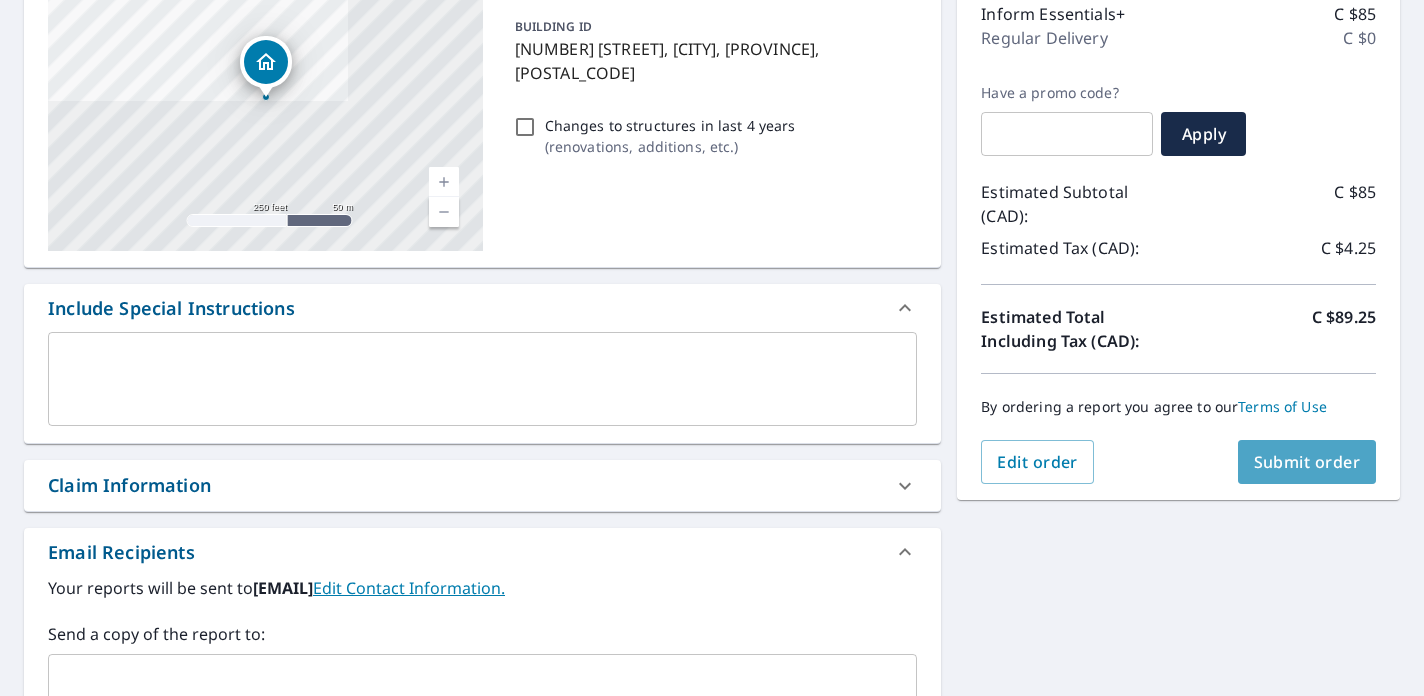 click on "Submit order" at bounding box center (1307, 462) 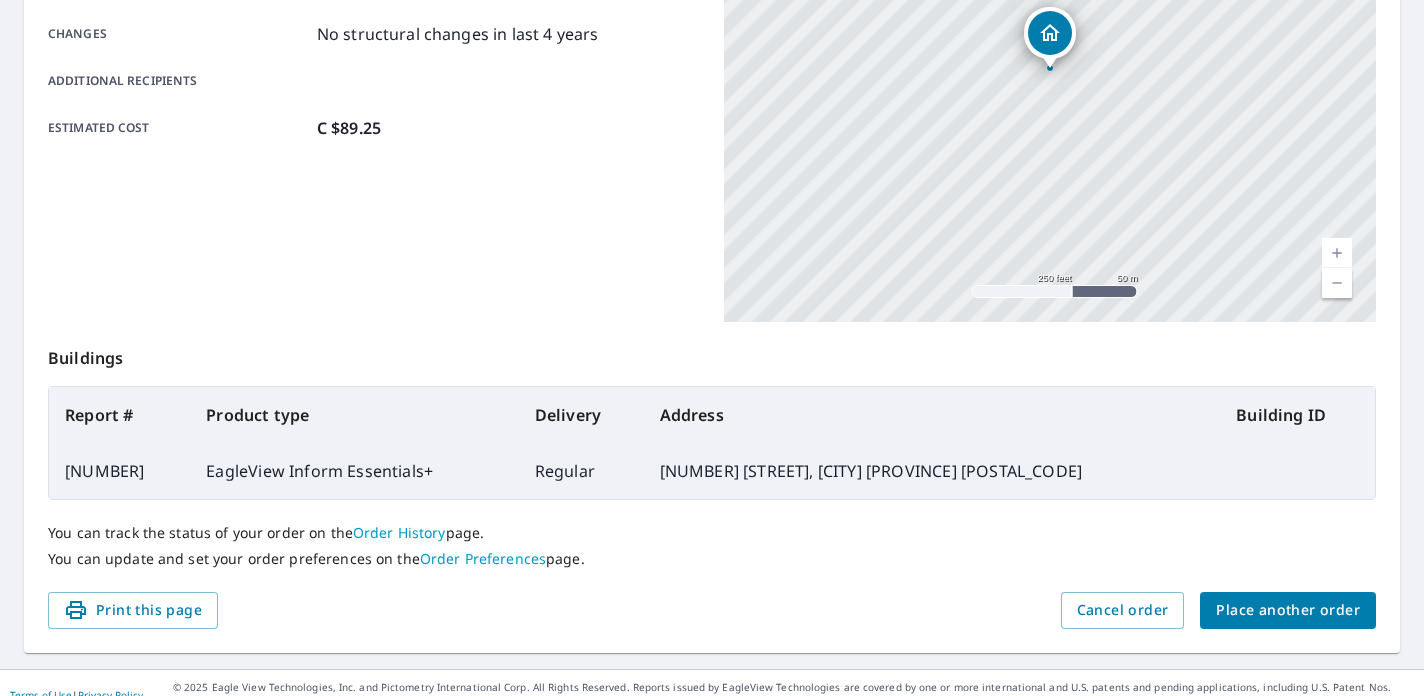 scroll, scrollTop: 480, scrollLeft: 0, axis: vertical 